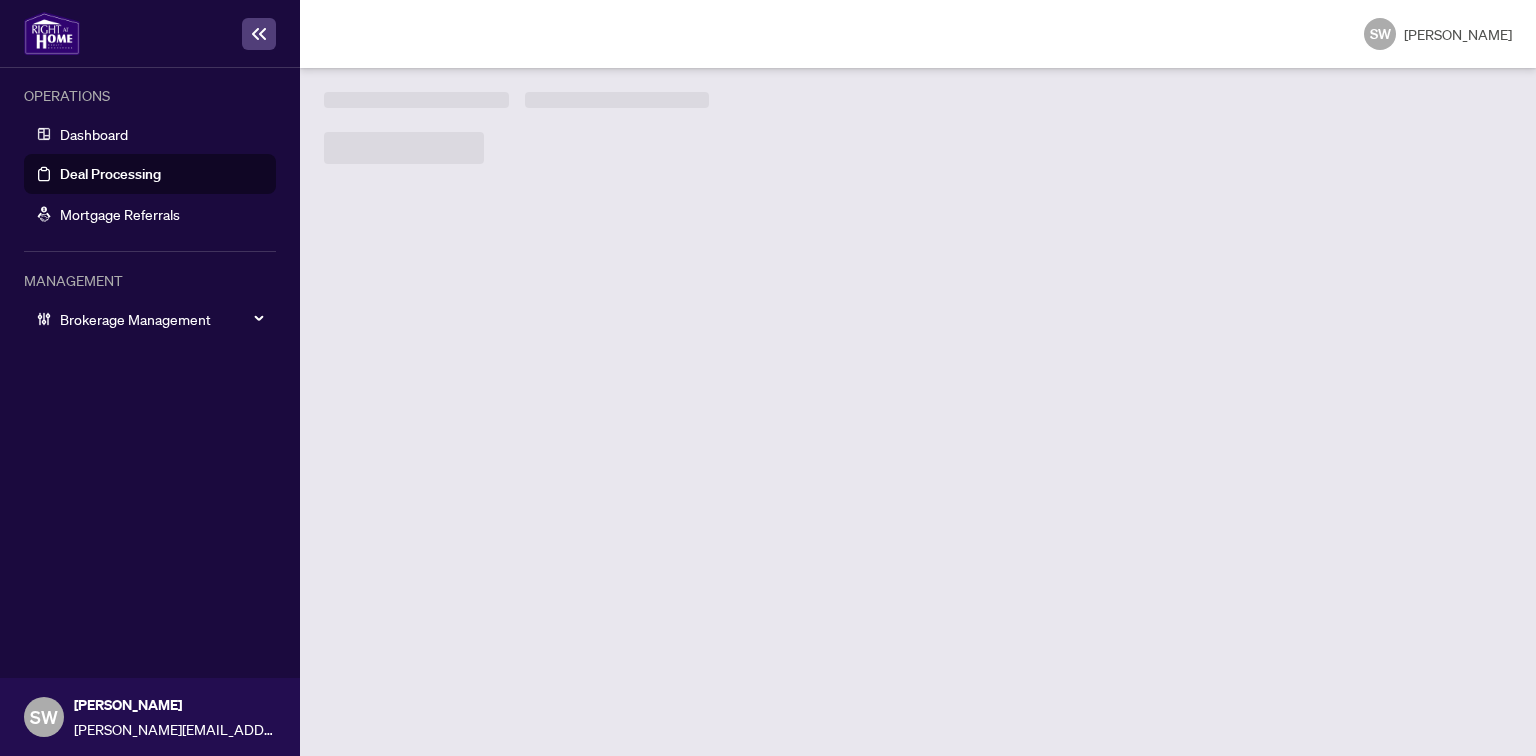 scroll, scrollTop: 0, scrollLeft: 0, axis: both 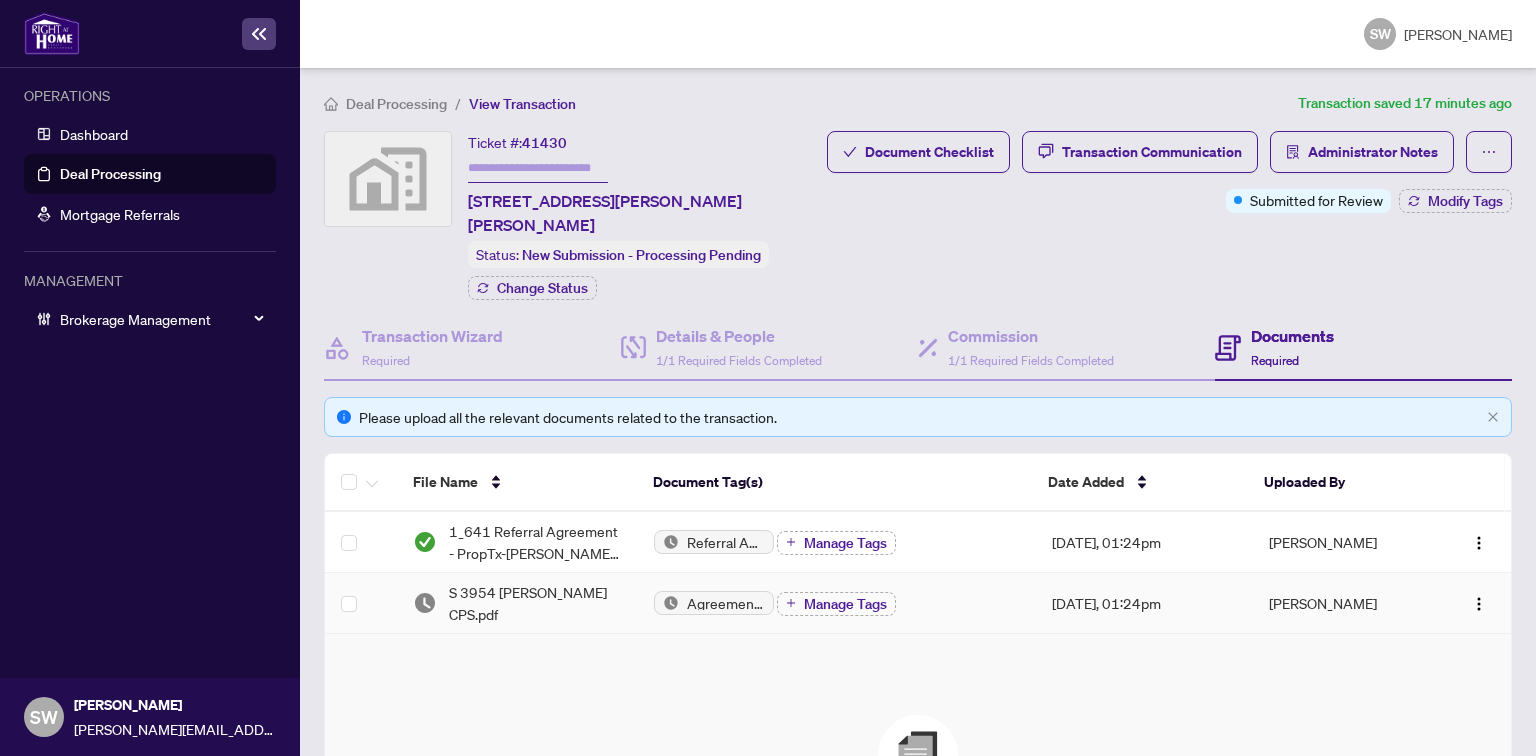 click on "S 3954 [PERSON_NAME] CPS.pdf" at bounding box center (517, 603) 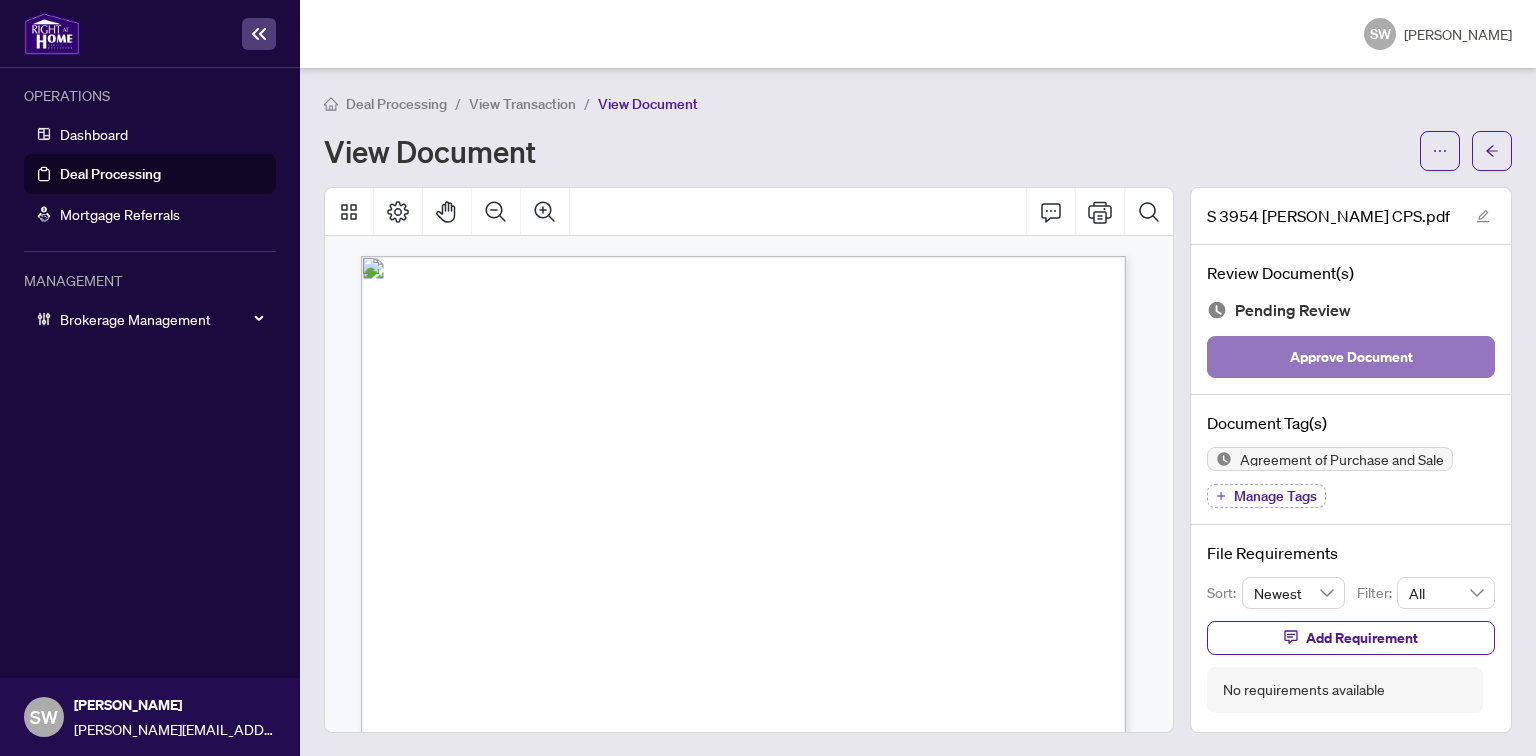 click on "Approve Document" at bounding box center [1351, 357] 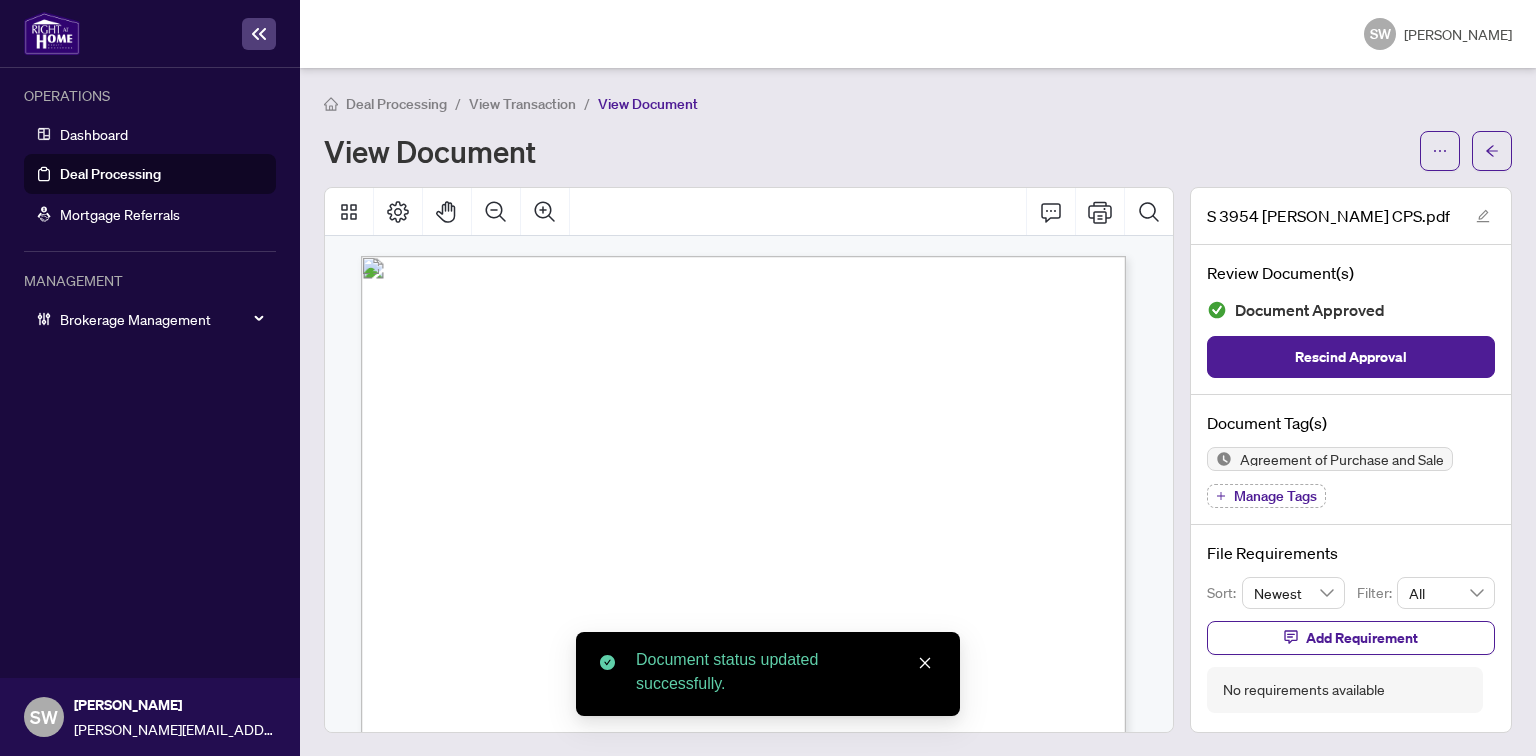 click on "View Transaction" at bounding box center [522, 104] 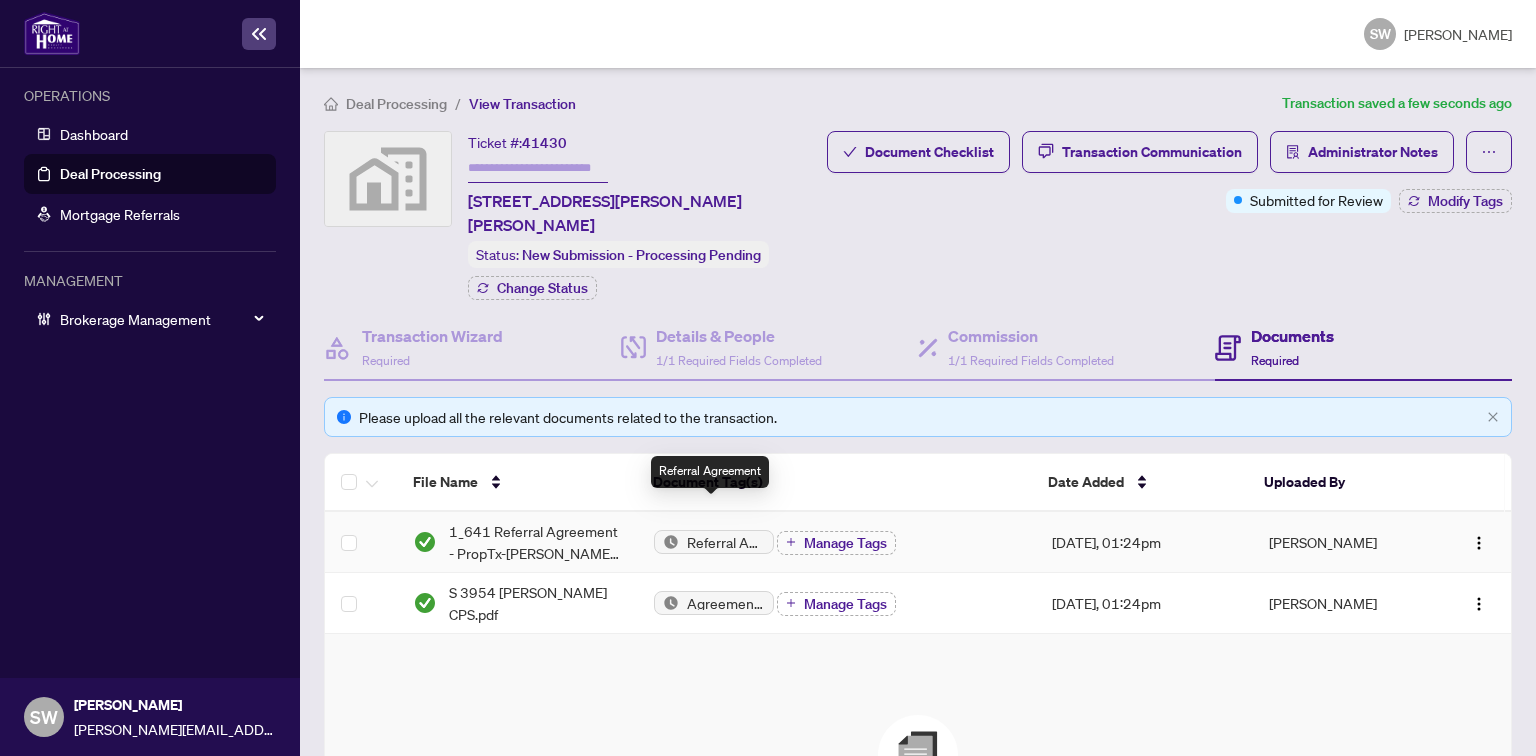 click on "Referral Agreement" at bounding box center [726, 542] 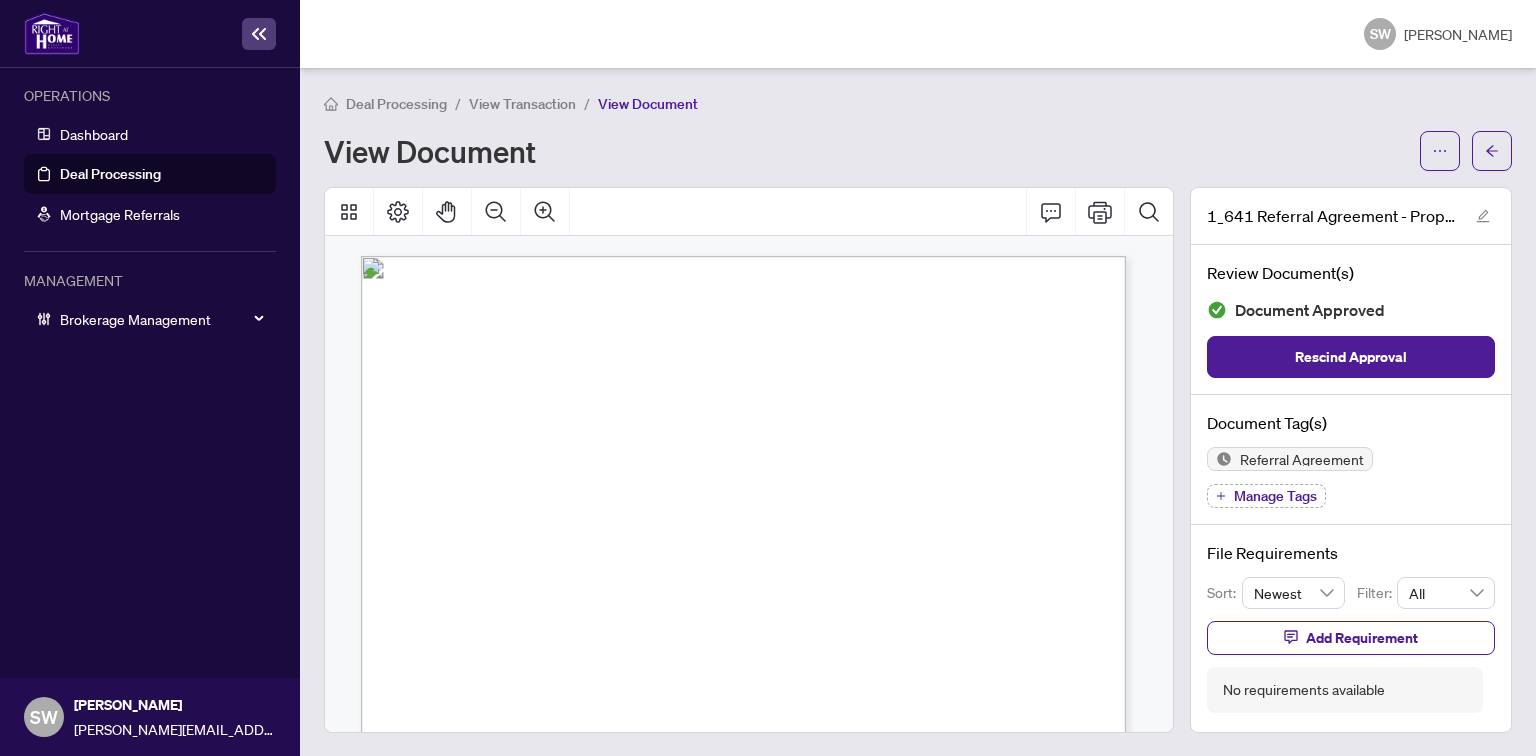 click on "RE/MAX Core Realty" at bounding box center [509, 440] 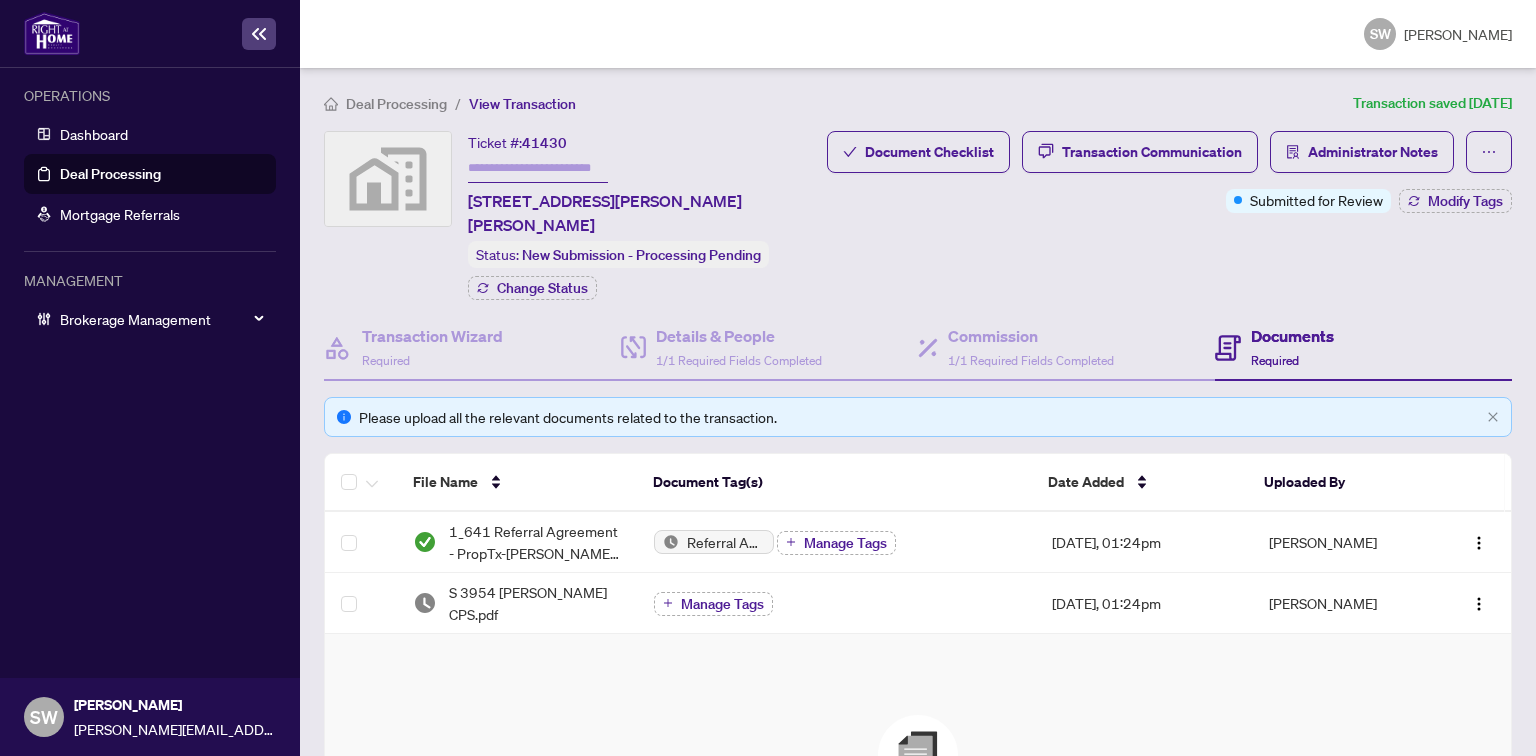 scroll, scrollTop: 0, scrollLeft: 0, axis: both 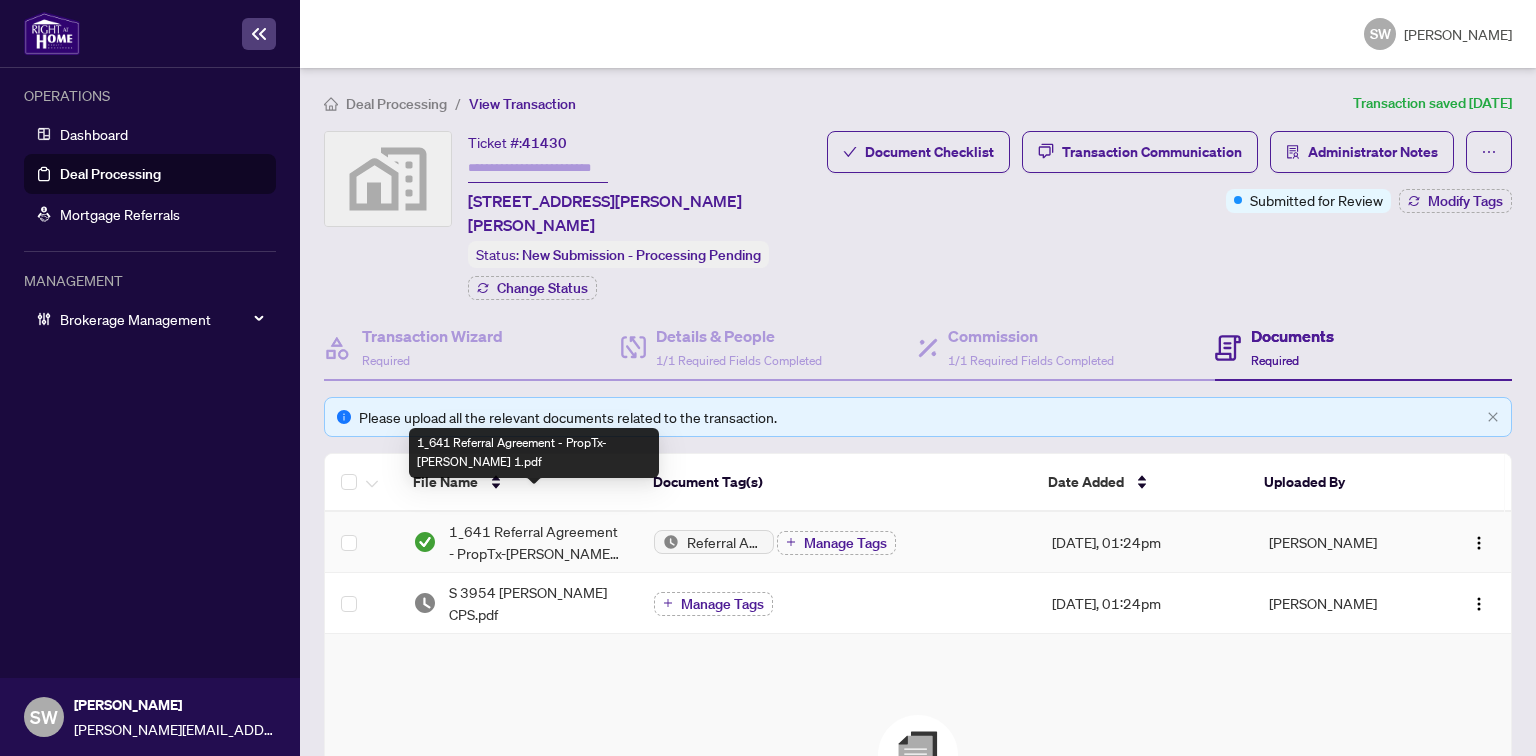 click on "1_641 Referral Agreement - PropTx-[PERSON_NAME] 1.pdf" at bounding box center [535, 542] 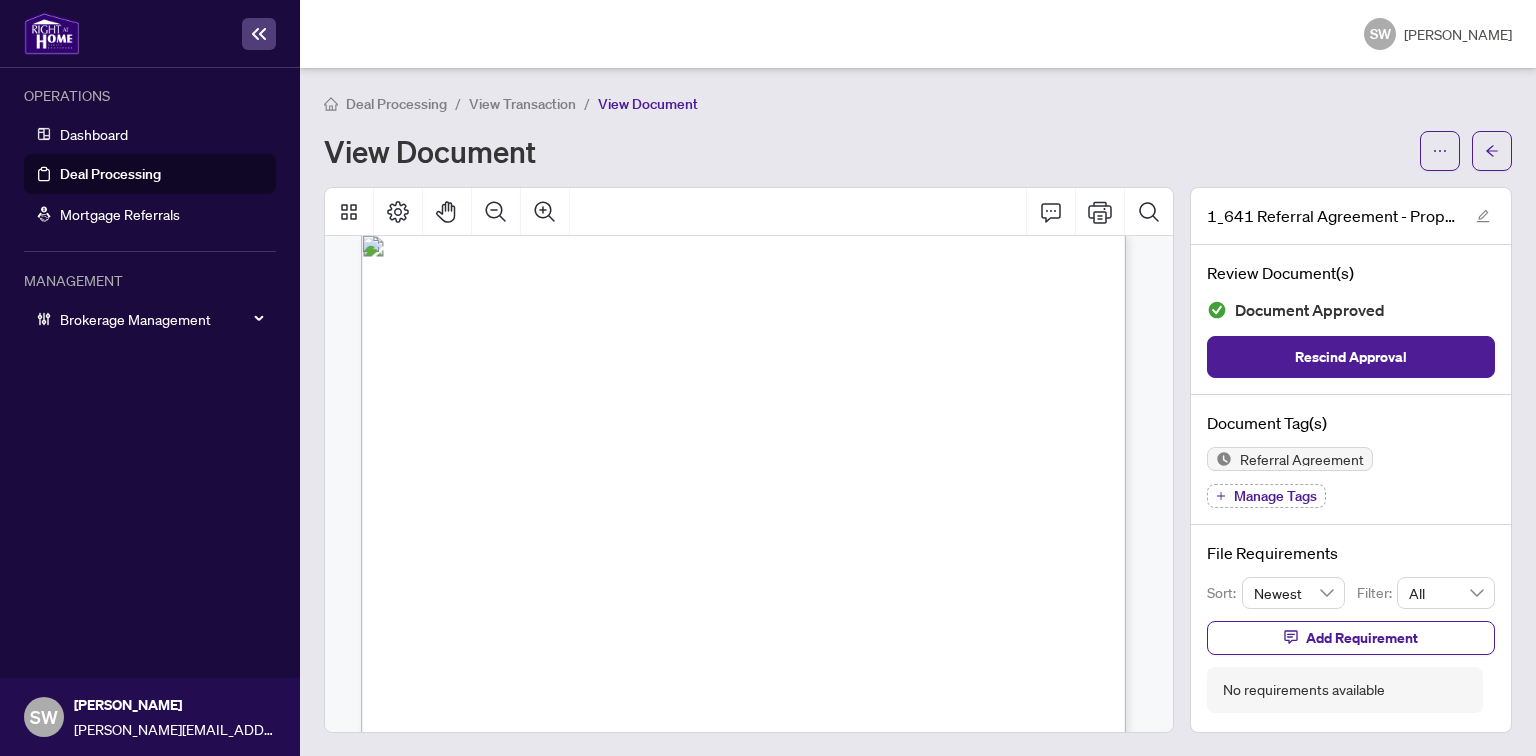 scroll, scrollTop: 0, scrollLeft: 0, axis: both 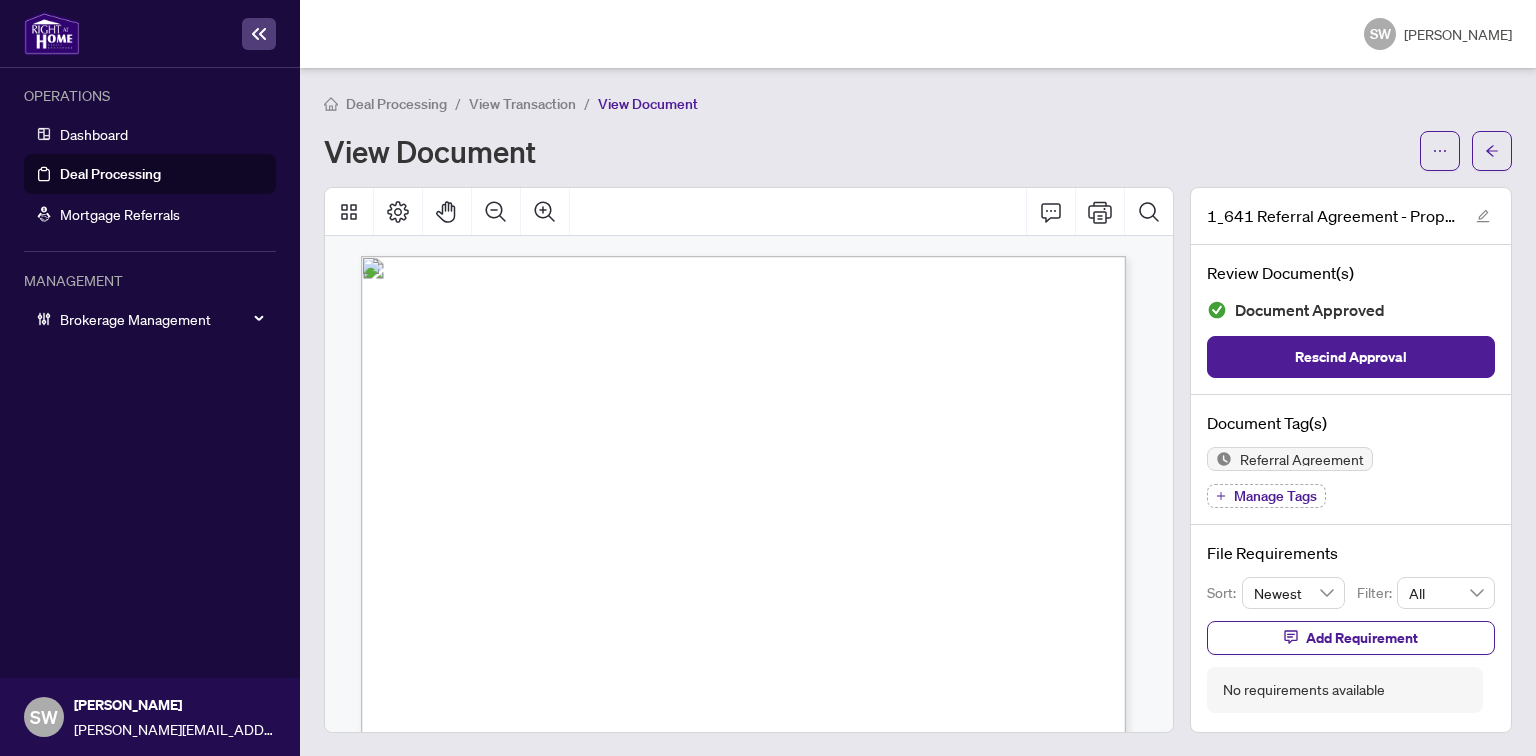click on "[PERSON_NAME]" at bounding box center [906, 478] 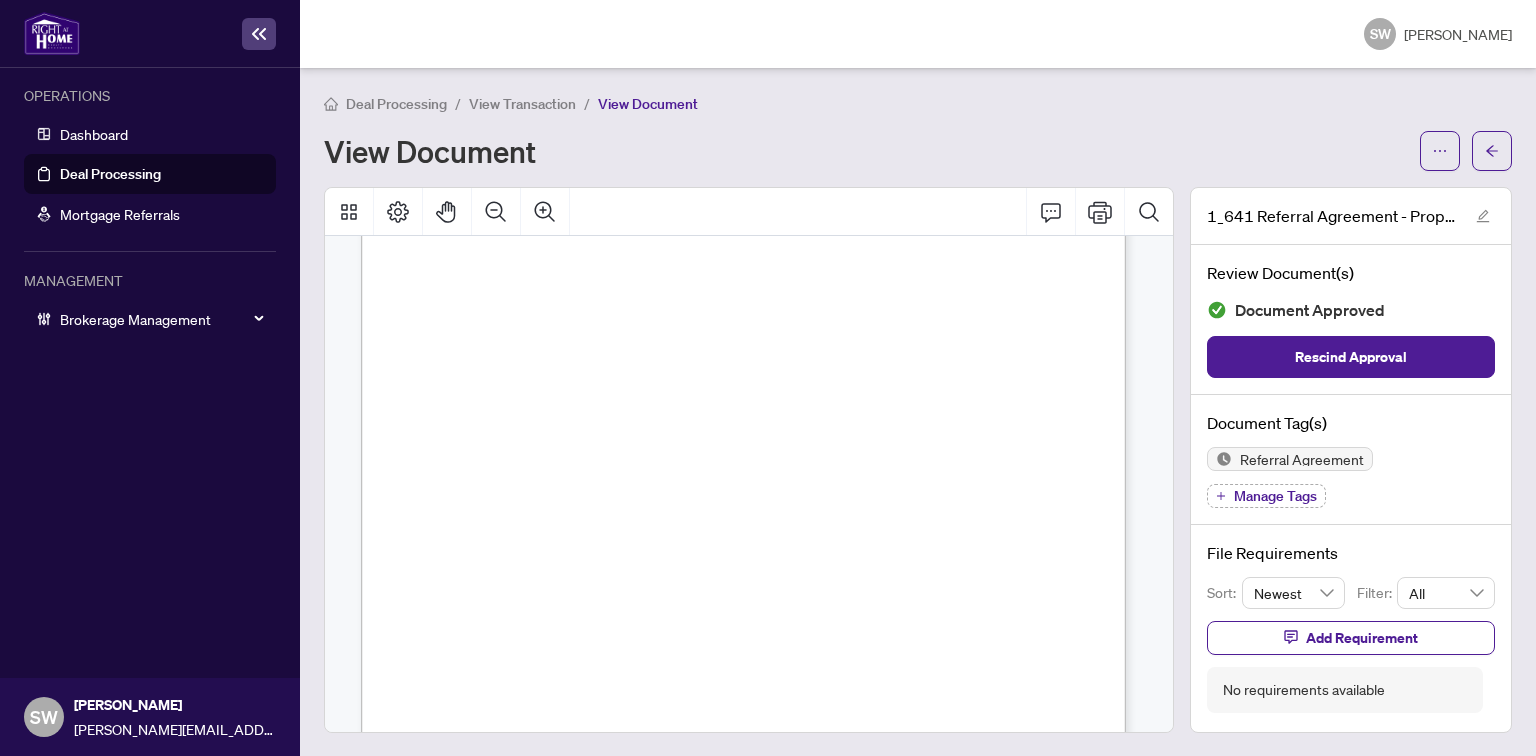 scroll, scrollTop: 480, scrollLeft: 0, axis: vertical 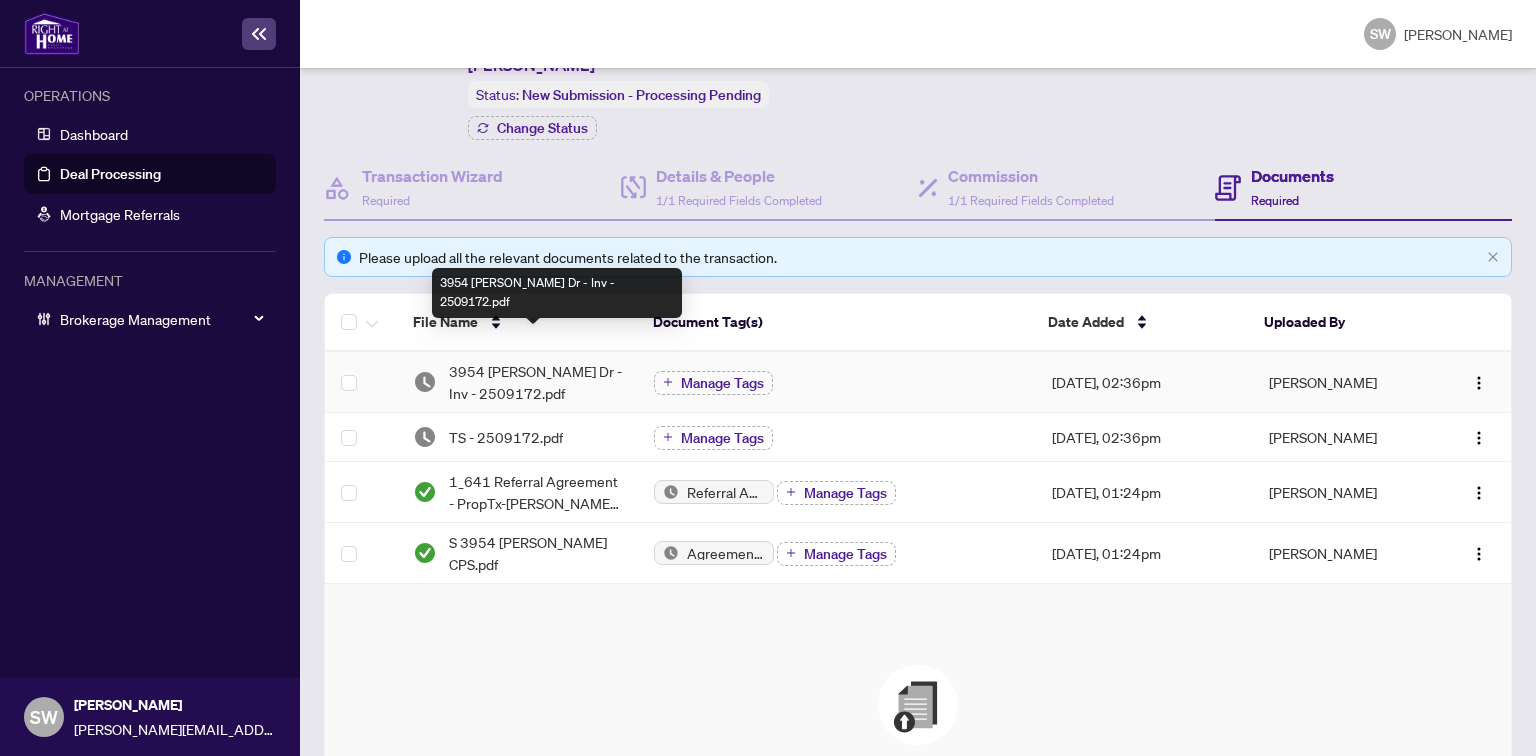 click on "3954 [PERSON_NAME] Dr - Inv - 2509172.pdf" at bounding box center [535, 382] 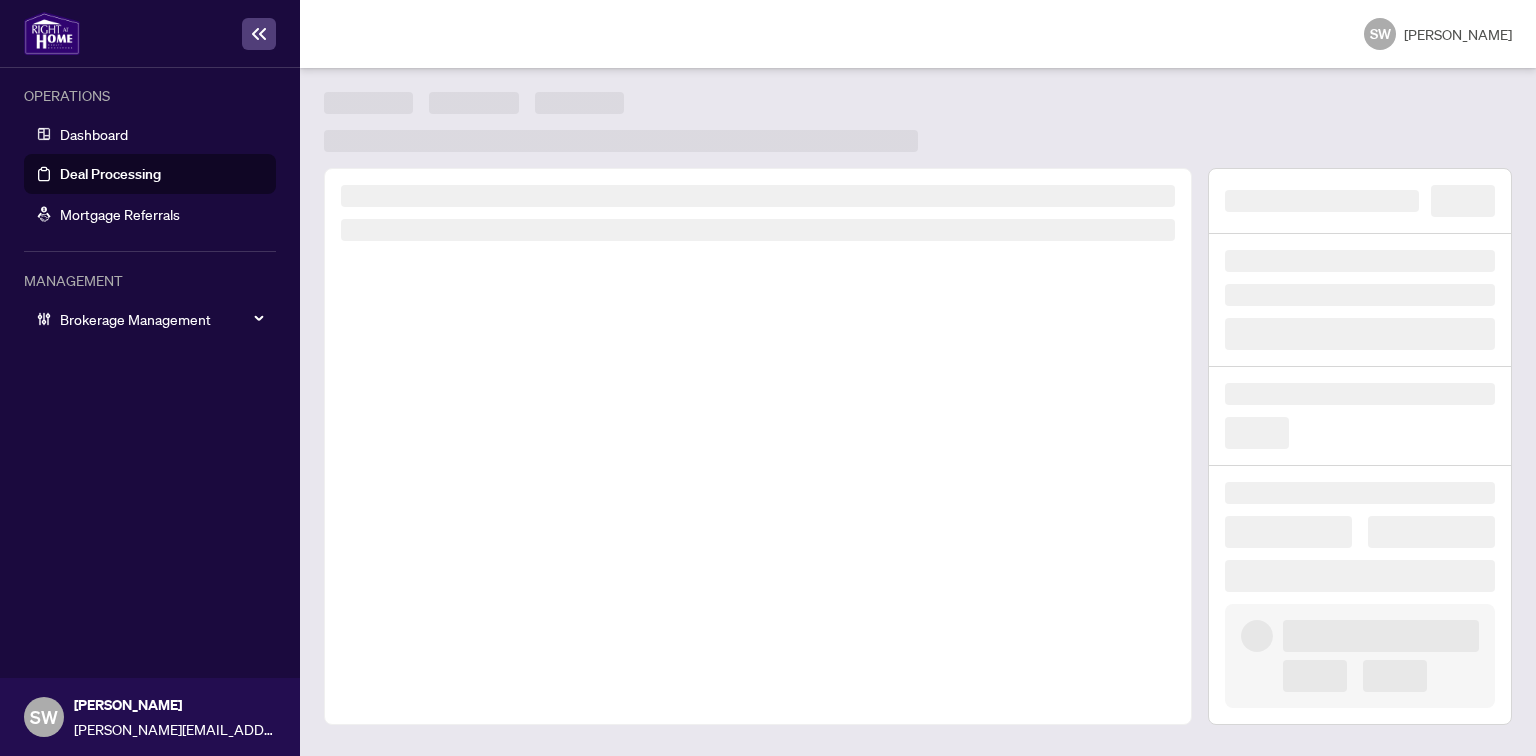 scroll, scrollTop: 0, scrollLeft: 0, axis: both 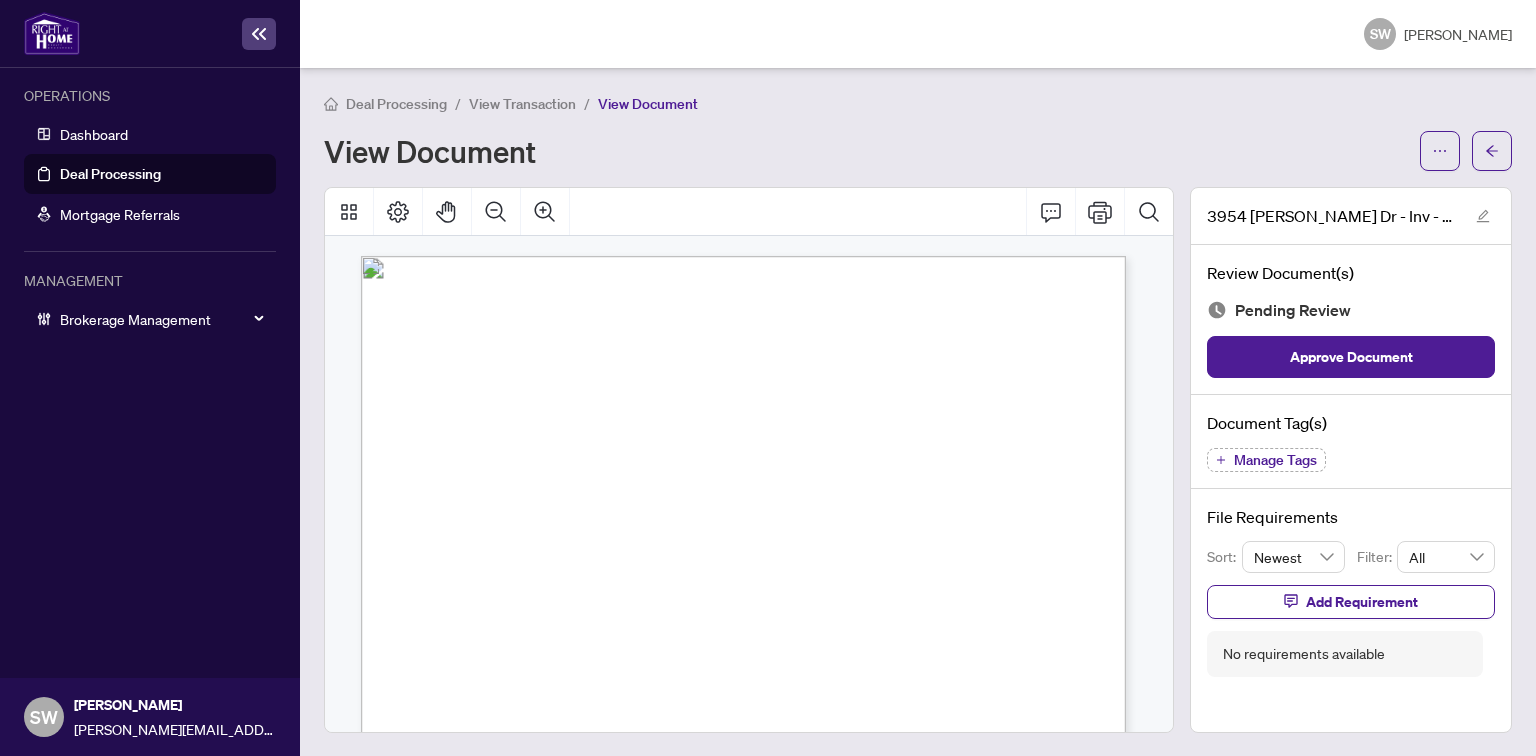 click on "Manage Tags" at bounding box center (1275, 460) 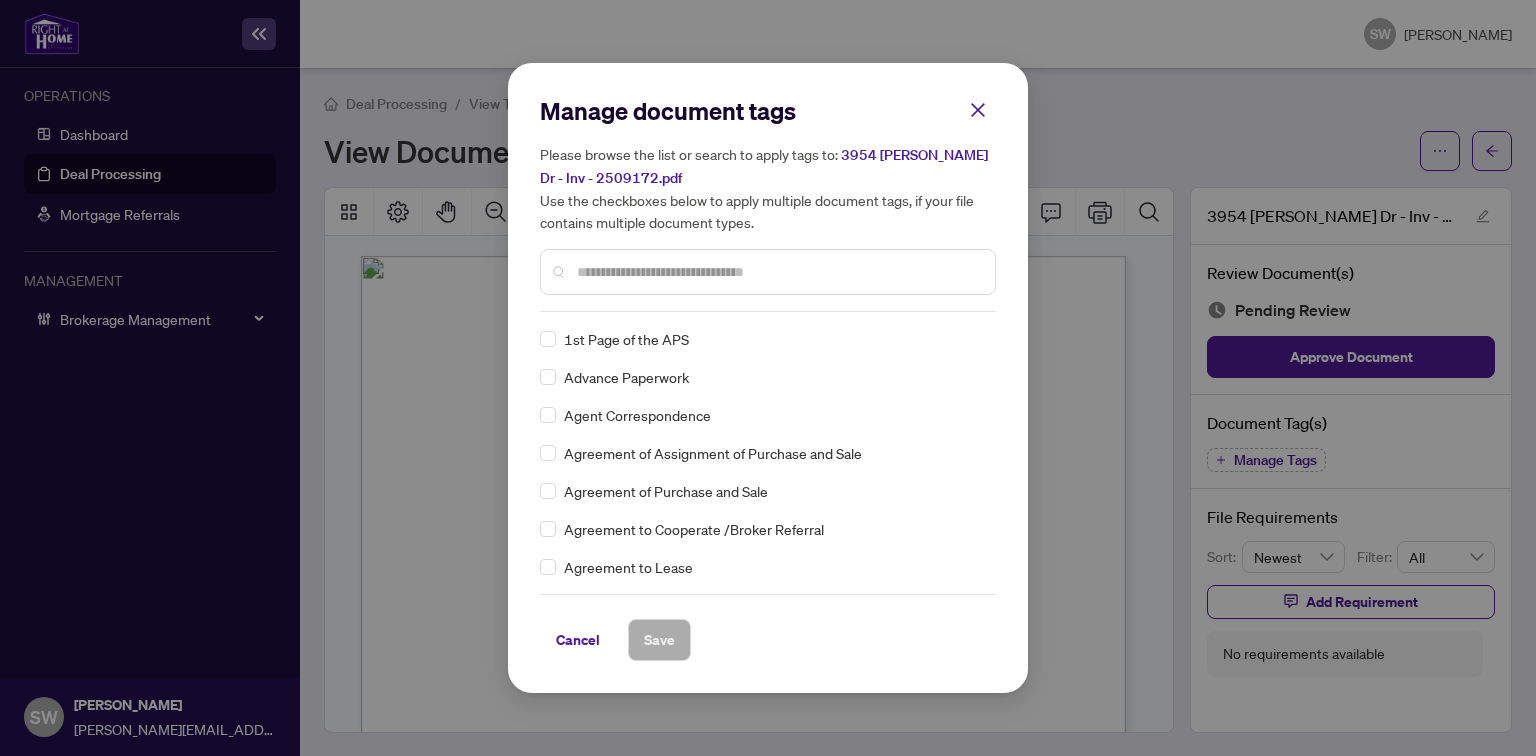 click on "Manage document tags Please browse the list or search to apply tags to:   3954 [PERSON_NAME] Dr - Inv - 2509172.pdf   Use the checkboxes below to apply multiple document tags, if your file contains multiple document types.   1st Page of the APS Advance Paperwork Agent Correspondence Agreement of Assignment of Purchase and Sale Agreement of Purchase and Sale Agreement to Cooperate /Broker Referral Agreement to Lease Articles of Incorporation Back to Vendor Letter Belongs to Another Transaction Builder's Consent Buyer Designated Representation Agreement Buyer Designated Representation Agreement Buyers Lawyer Information Certificate of Estate Trustee(s) Client Refused to Sign Closing Date Change Co-op Brokerage Commission Statement Co-op EFT Co-operating Indemnity Agreement Commission Adjustment Commission Agreement Commission Calculation Commission Statement Sent Commission Statement Sent to Landlord Commission Statement Sent to Lawyer Commission Statement Sent to Listing Brokerage Commission Statement Sent to Vendor" at bounding box center [768, 378] 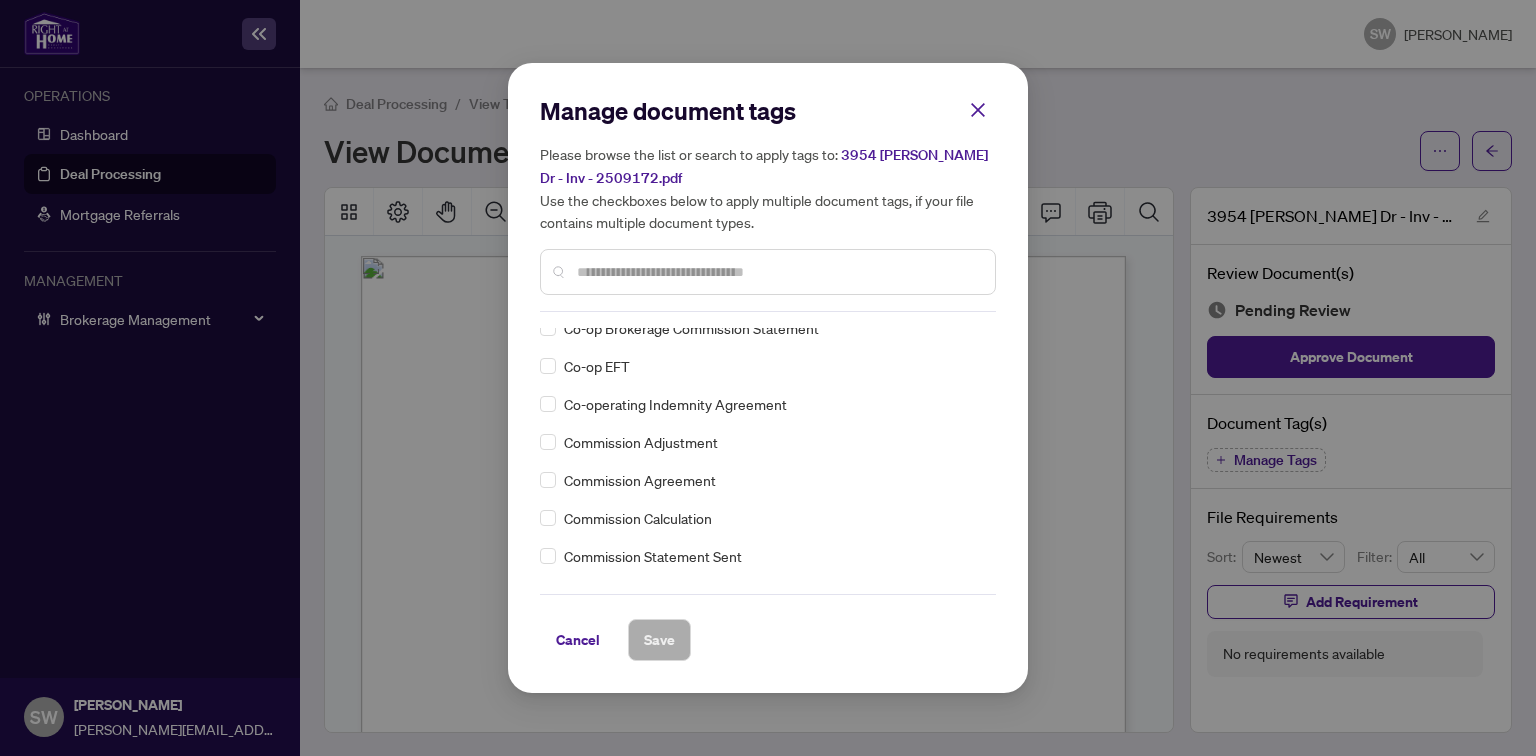scroll, scrollTop: 876, scrollLeft: 0, axis: vertical 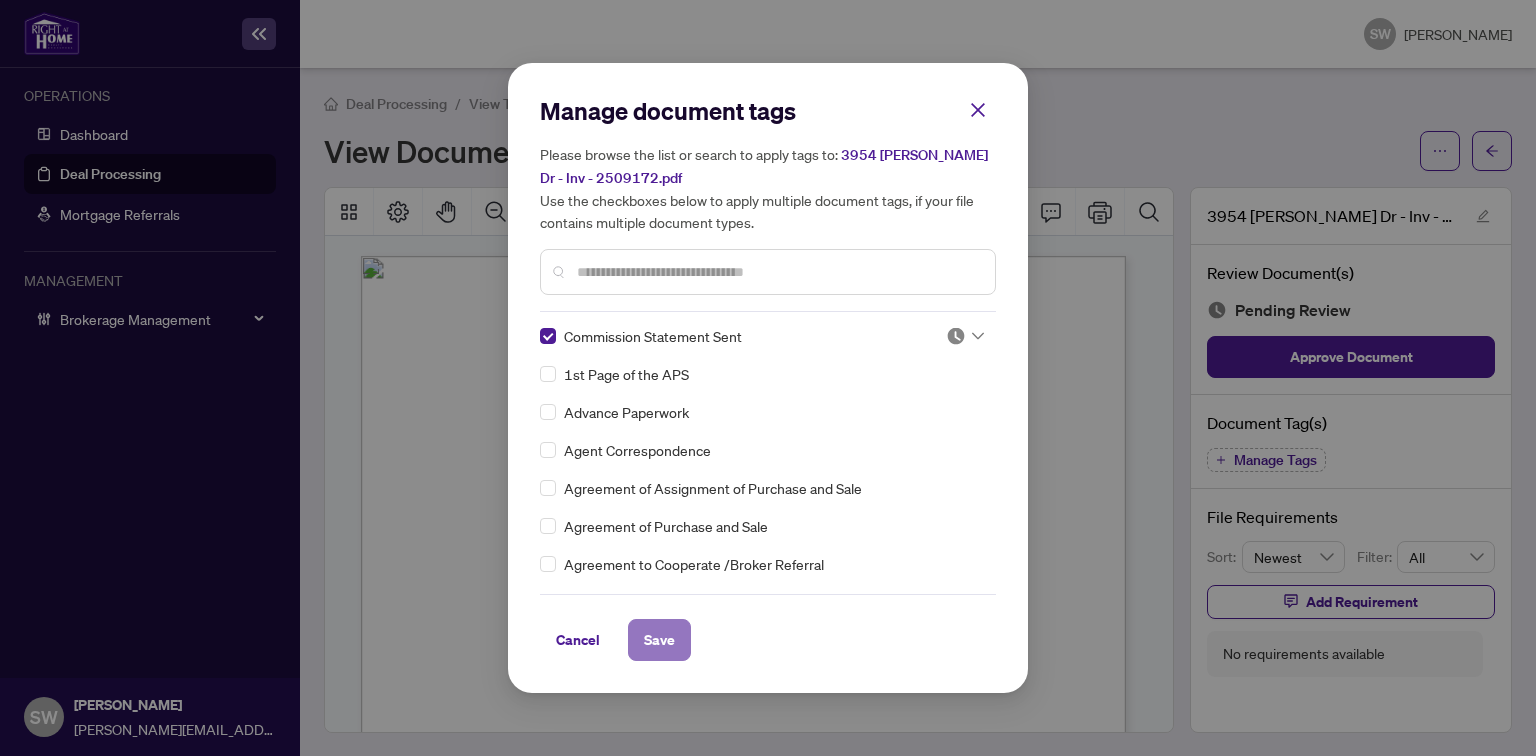 click on "Save" at bounding box center (659, 640) 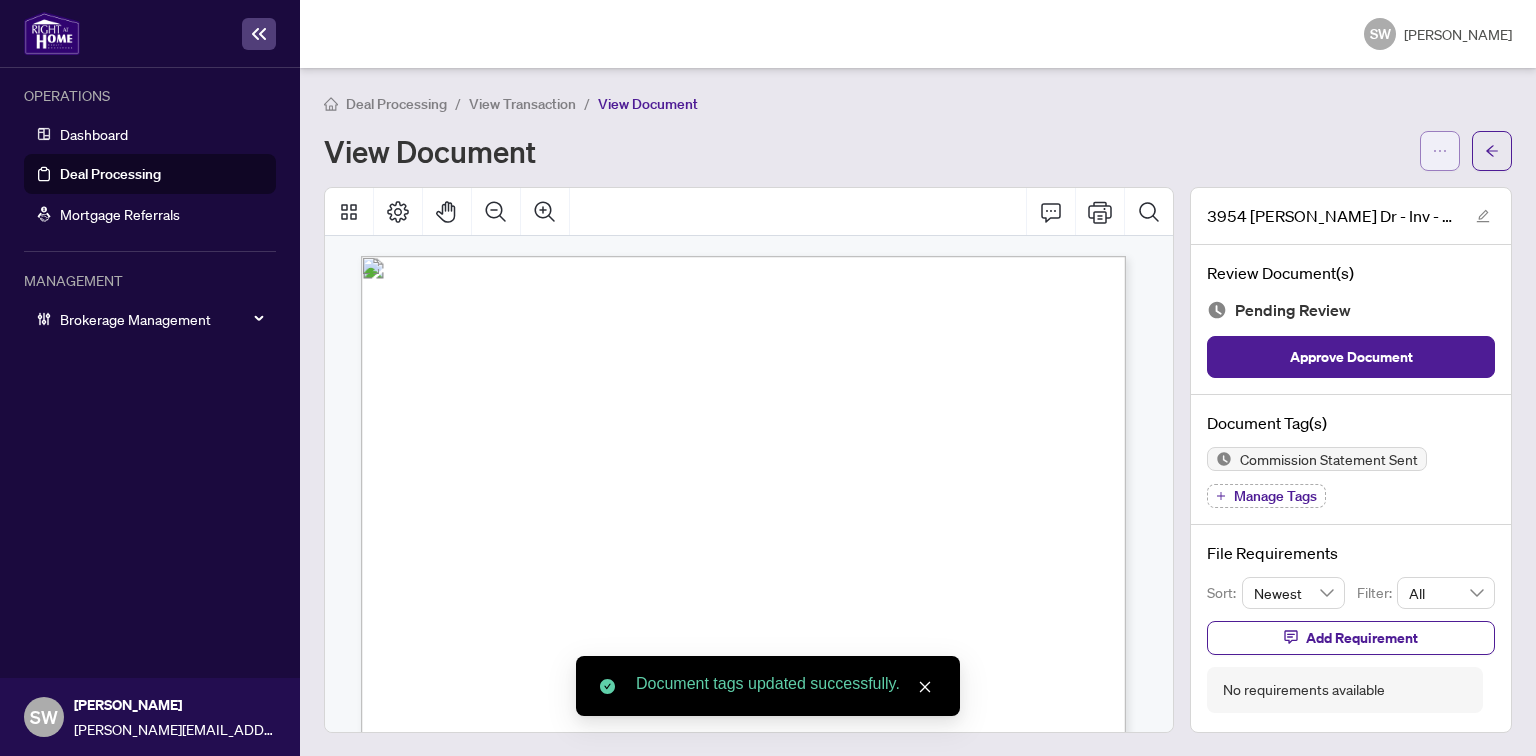 click at bounding box center (1440, 151) 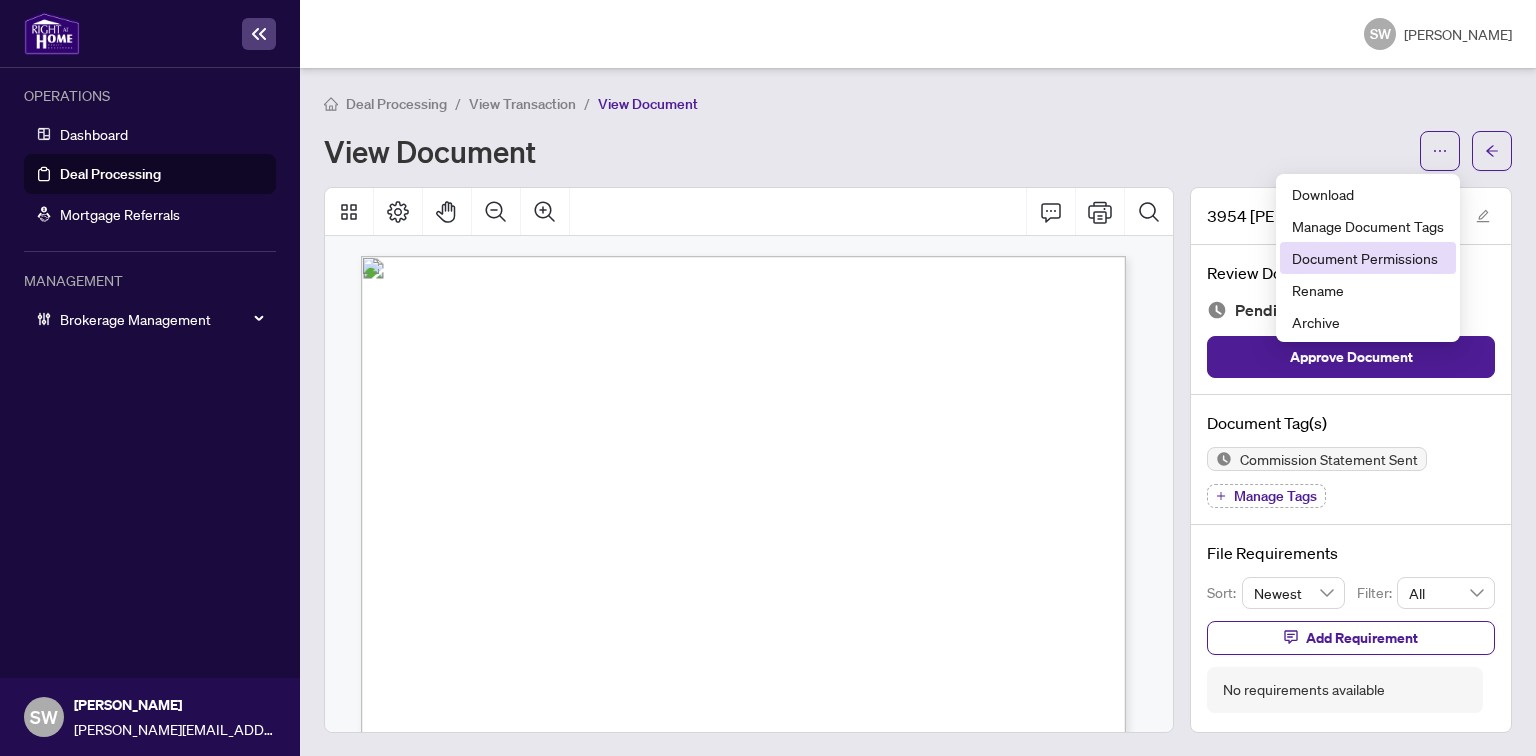 click on "Document Permissions" at bounding box center [1368, 258] 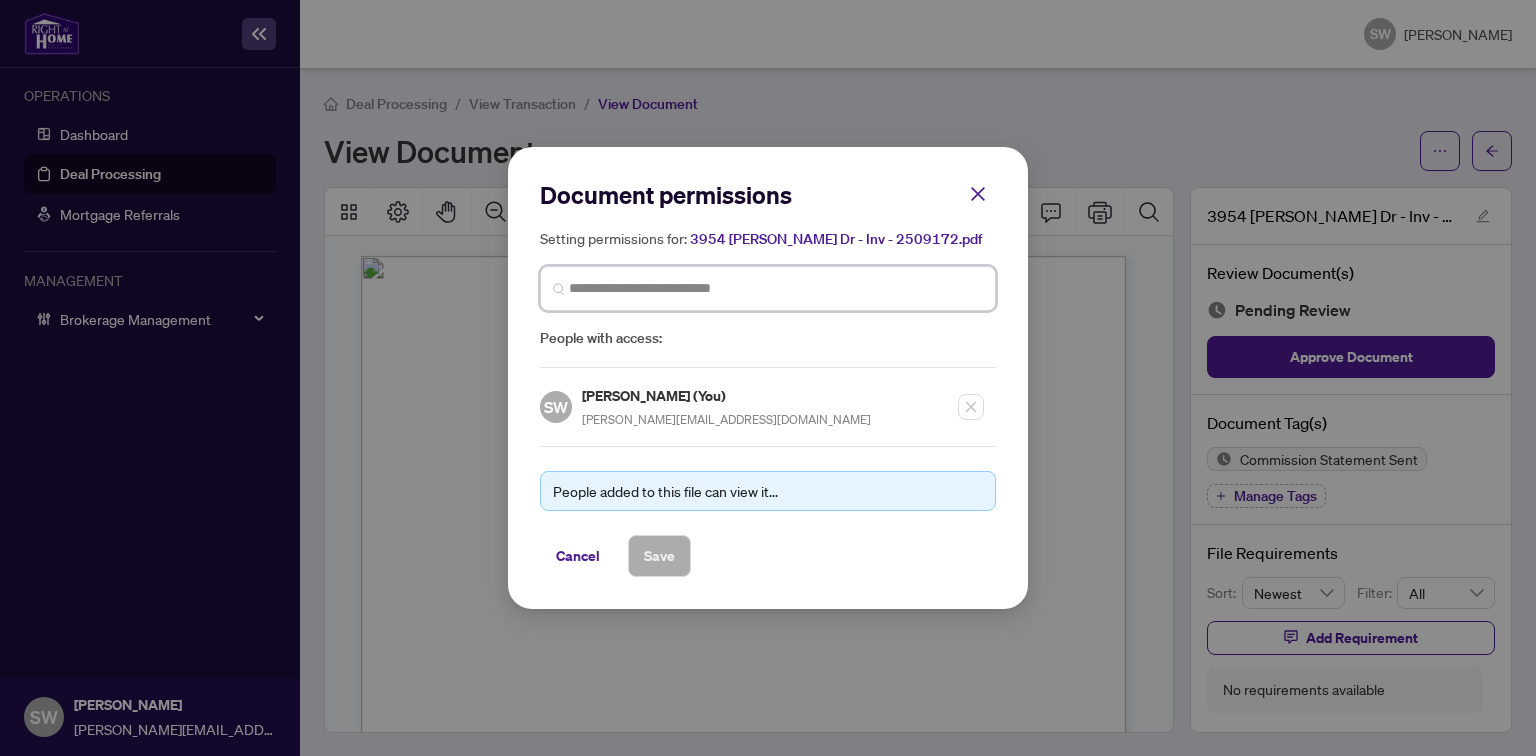 click at bounding box center (776, 288) 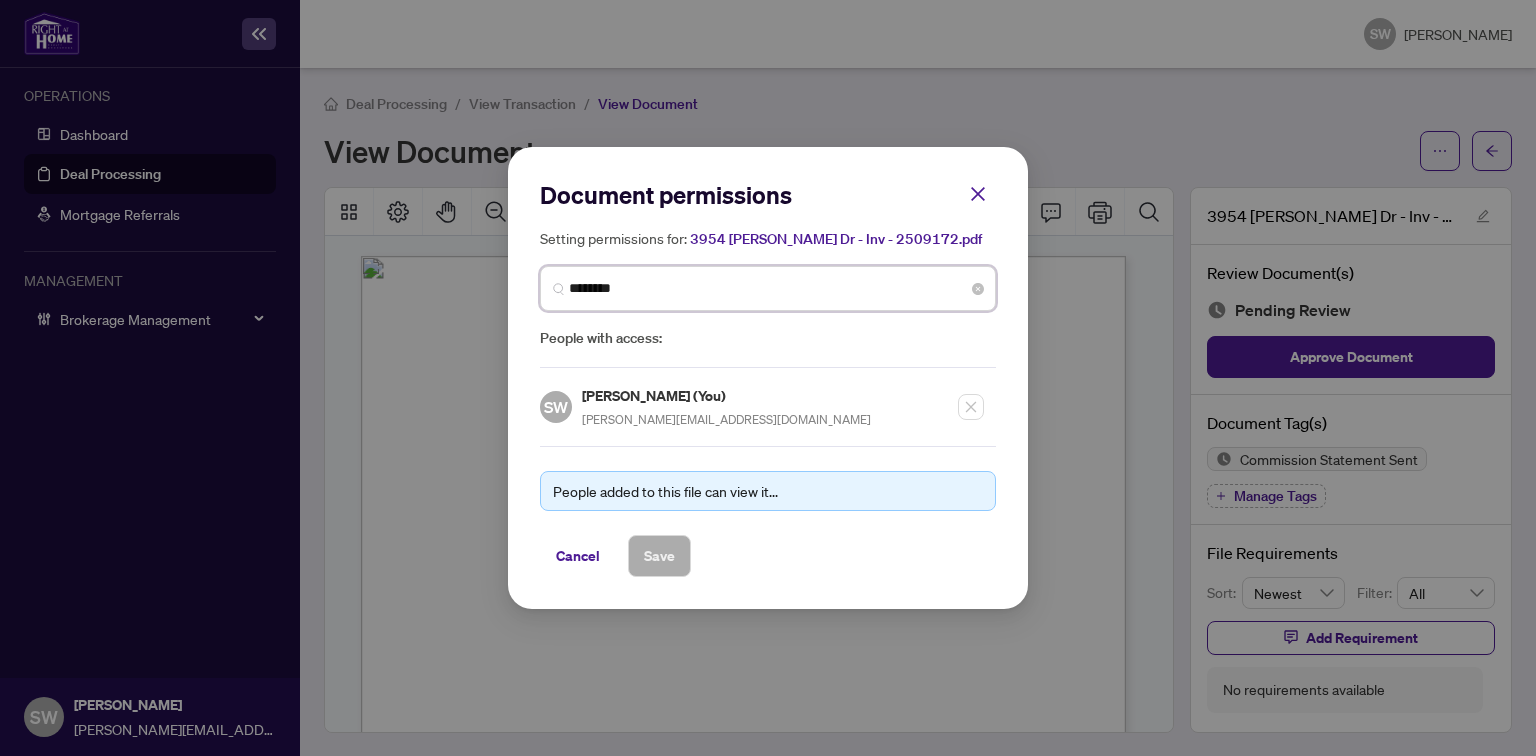 type on "*********" 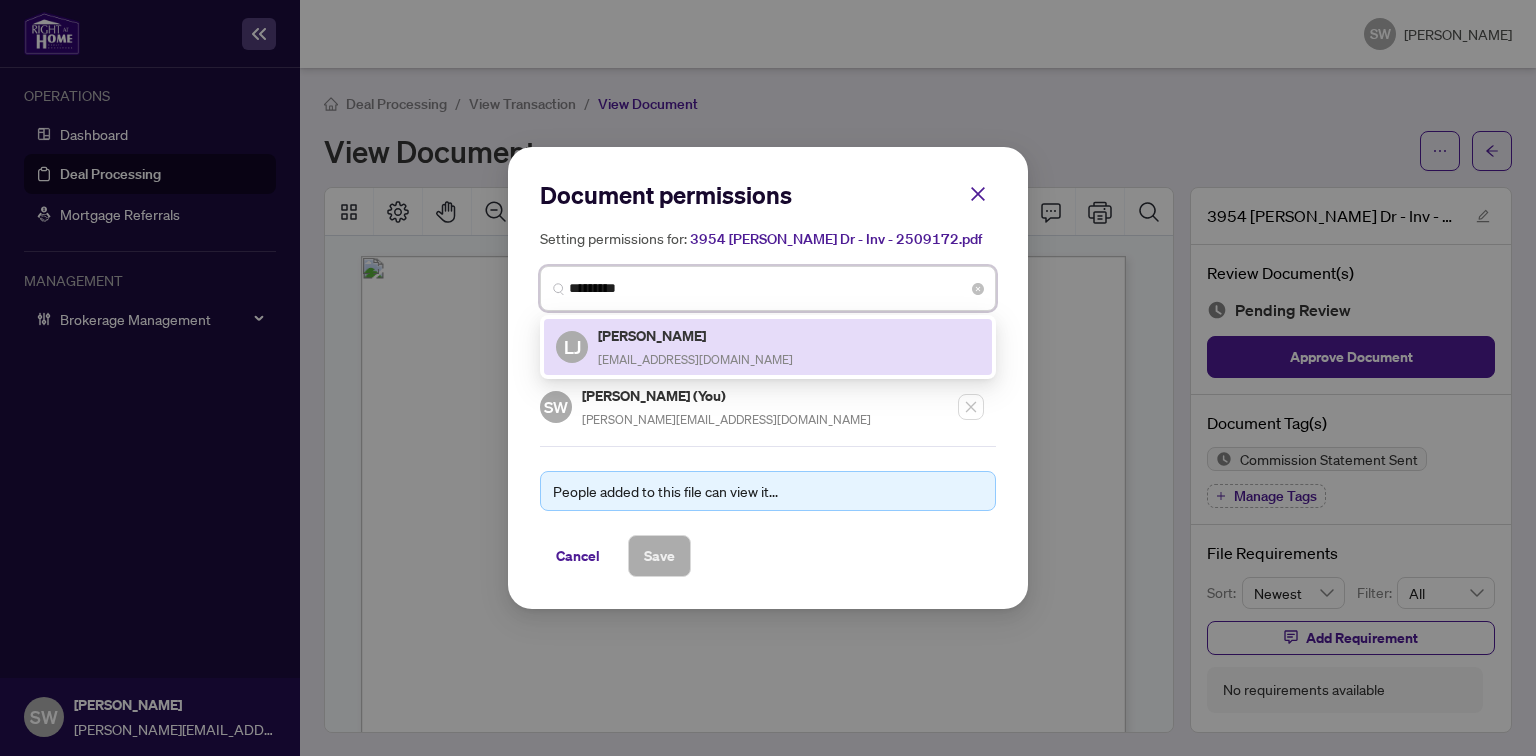 click on "[PERSON_NAME]" at bounding box center [695, 335] 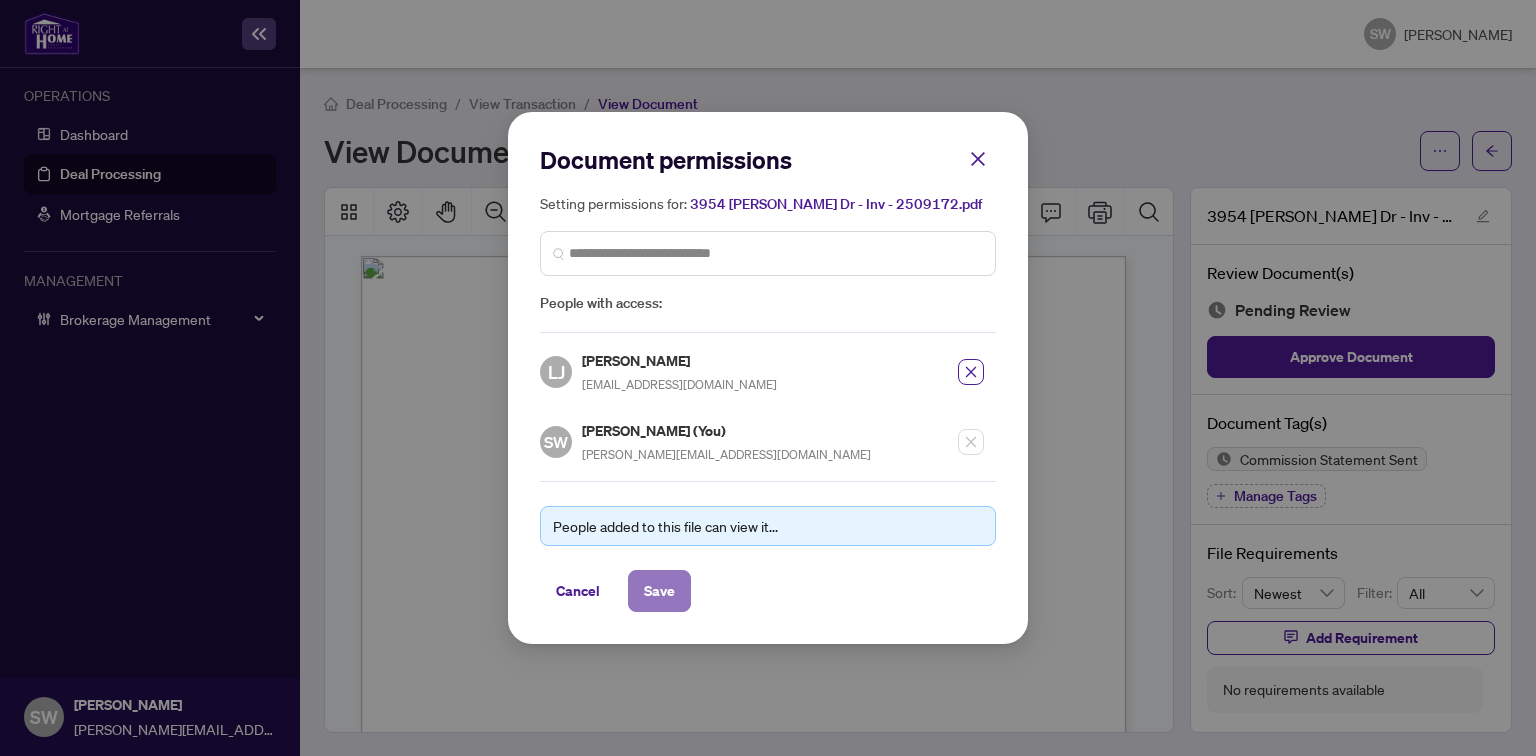 click on "Save" at bounding box center (659, 591) 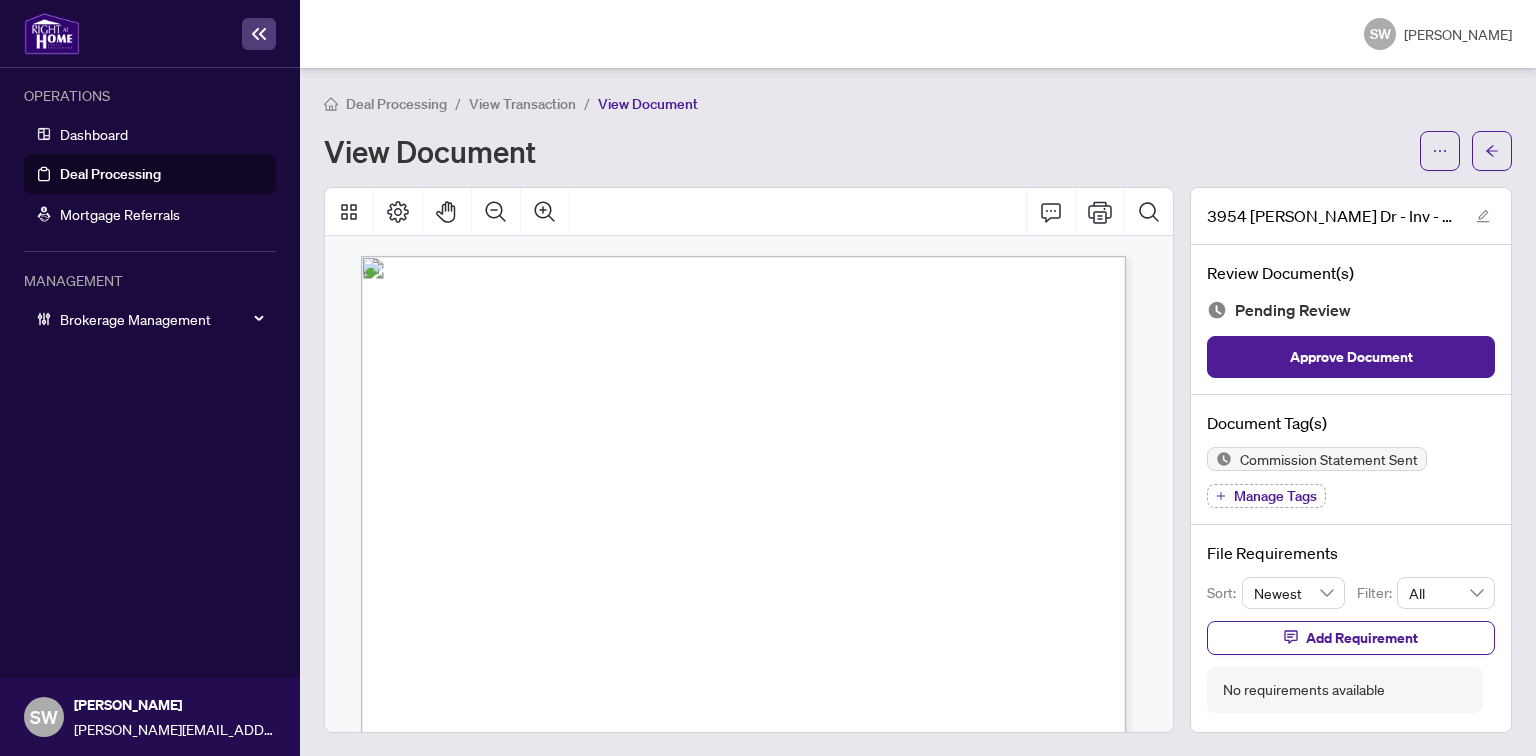 click on "Approve Document" at bounding box center [1351, 357] 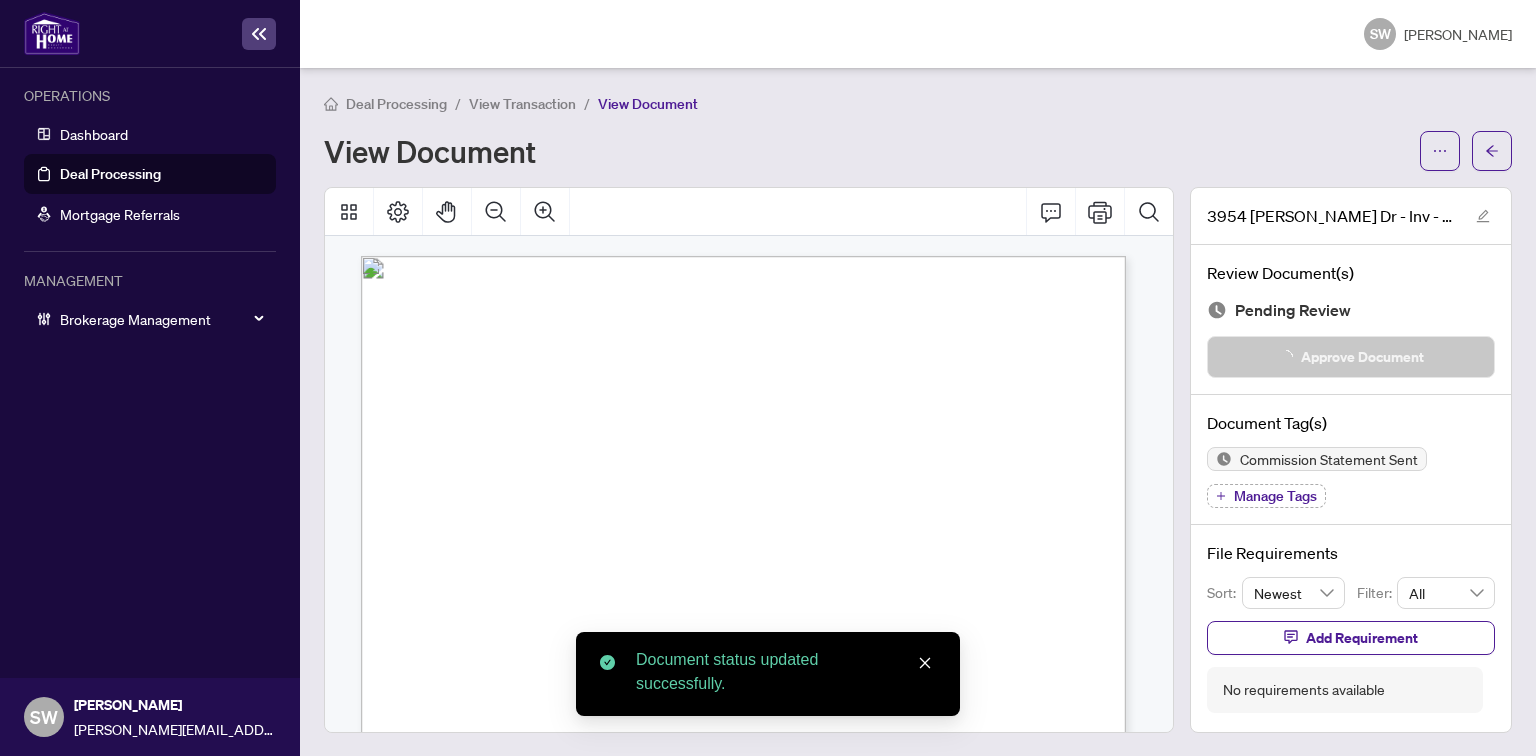 click 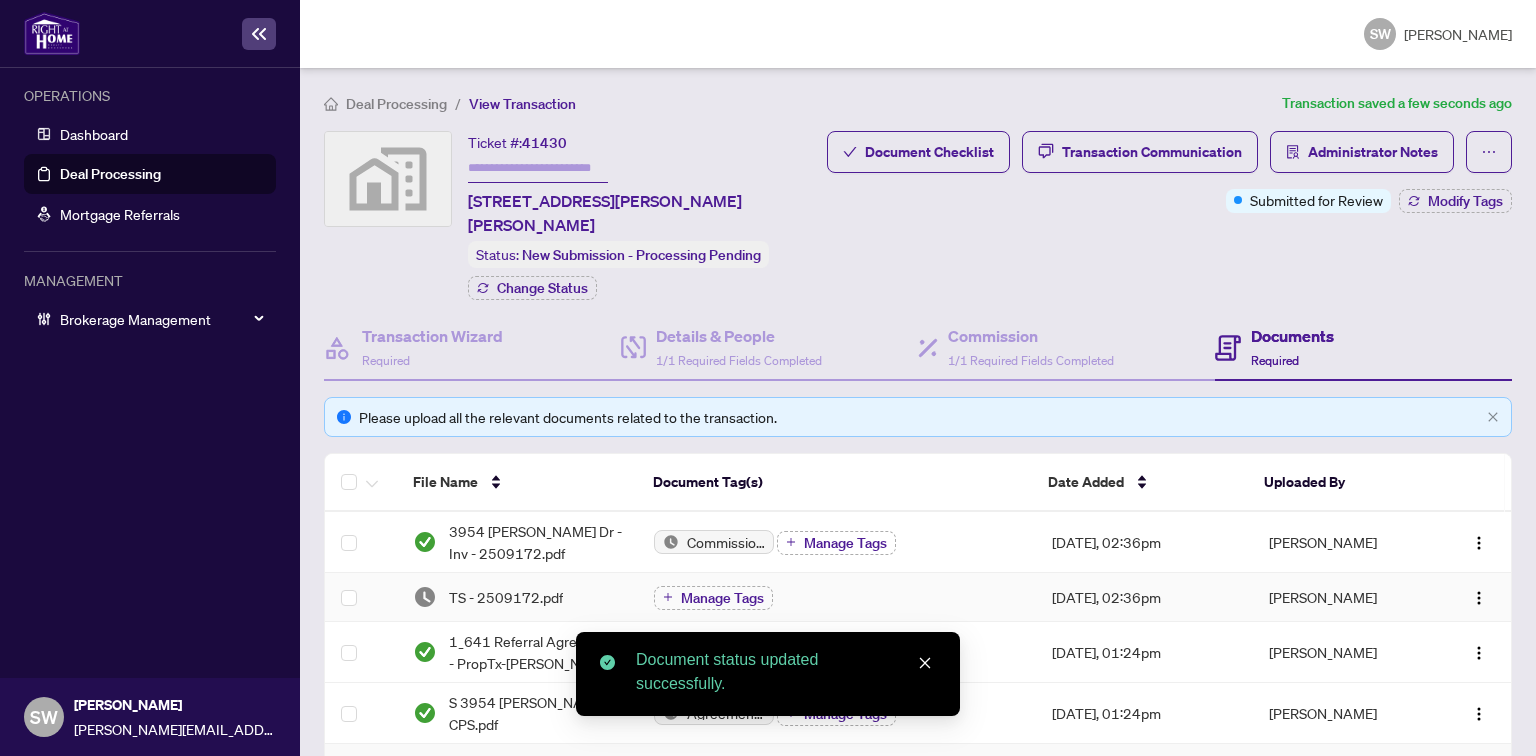 click on "TS - 2509172.pdf" at bounding box center (517, 597) 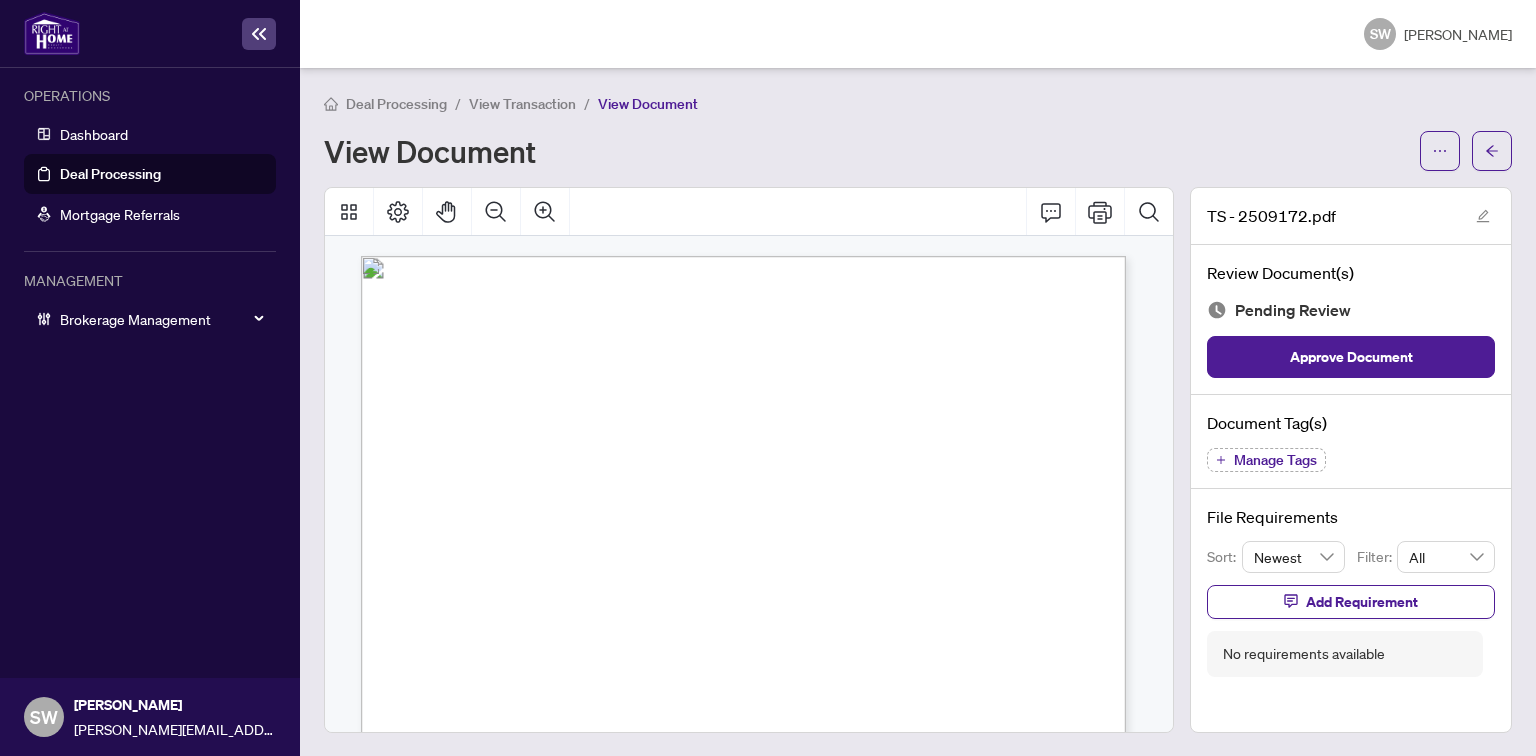 click on "Manage Tags" at bounding box center [1275, 460] 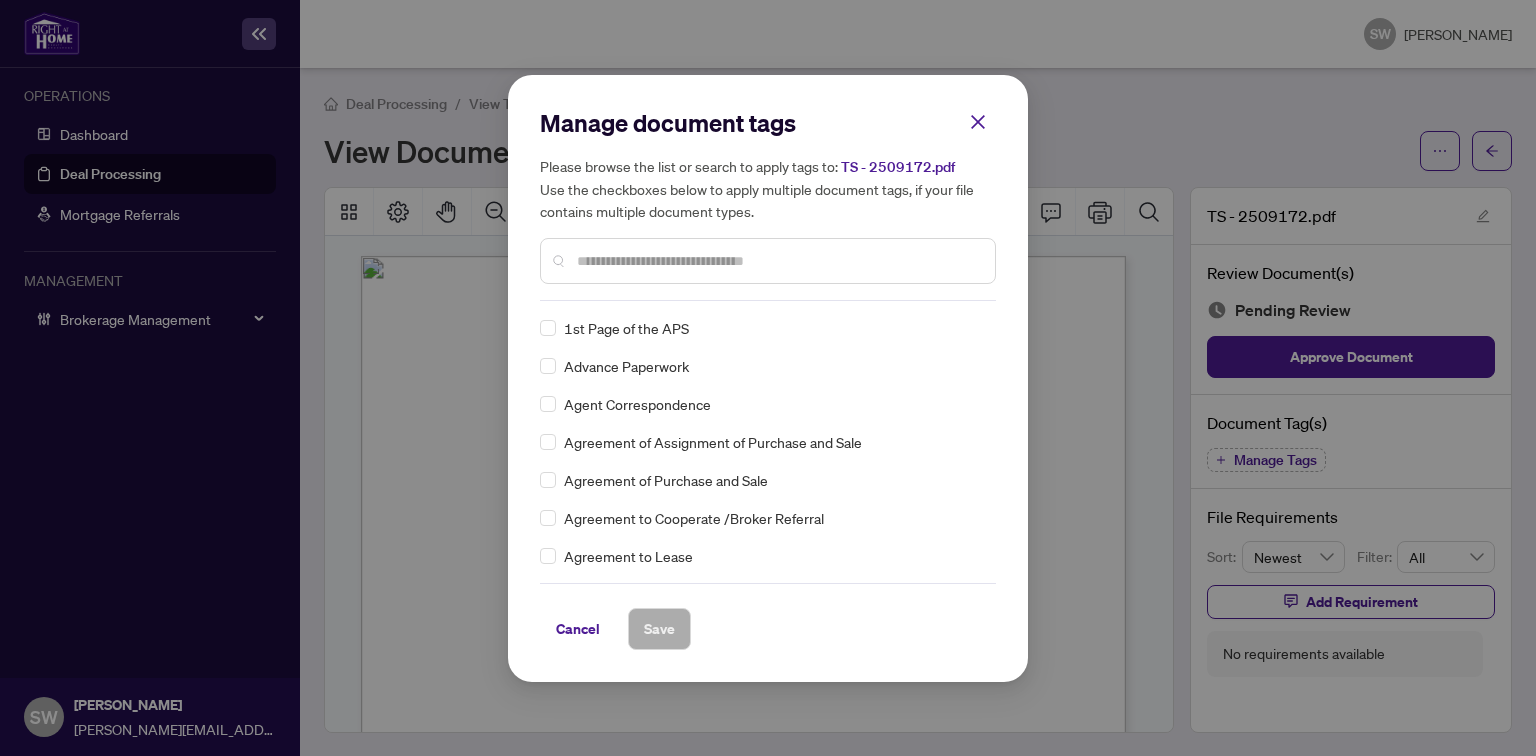 click at bounding box center [778, 261] 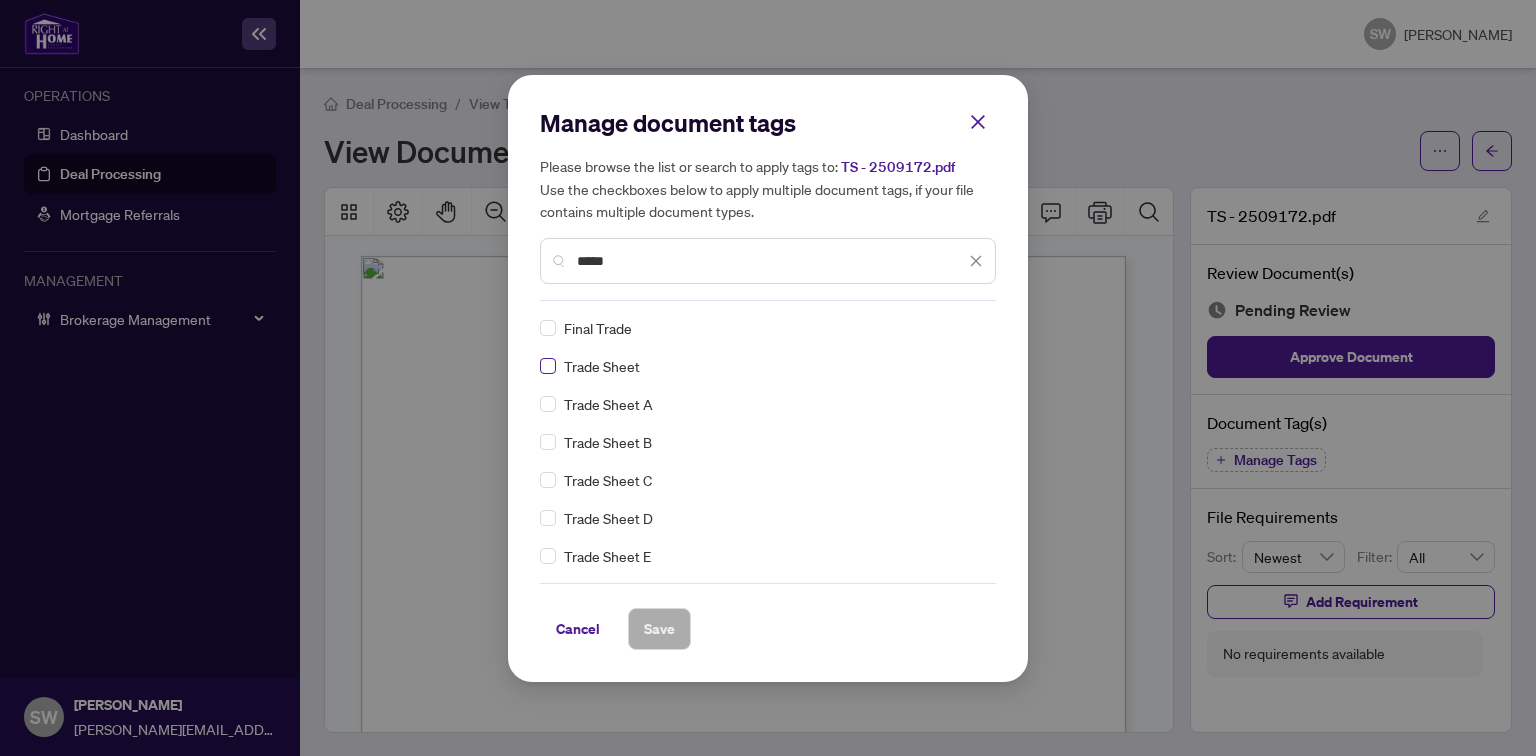 type on "*****" 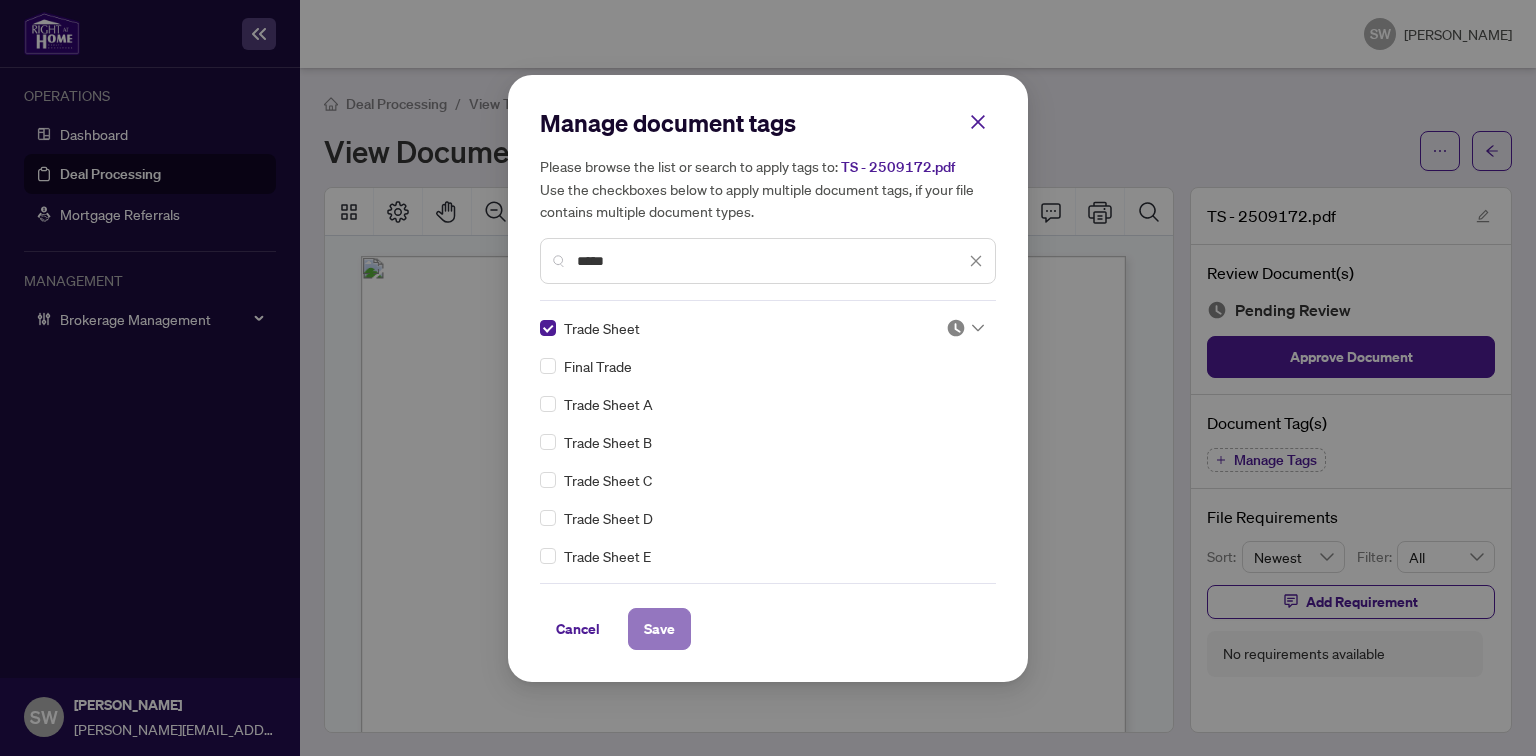 click on "Save" at bounding box center [659, 629] 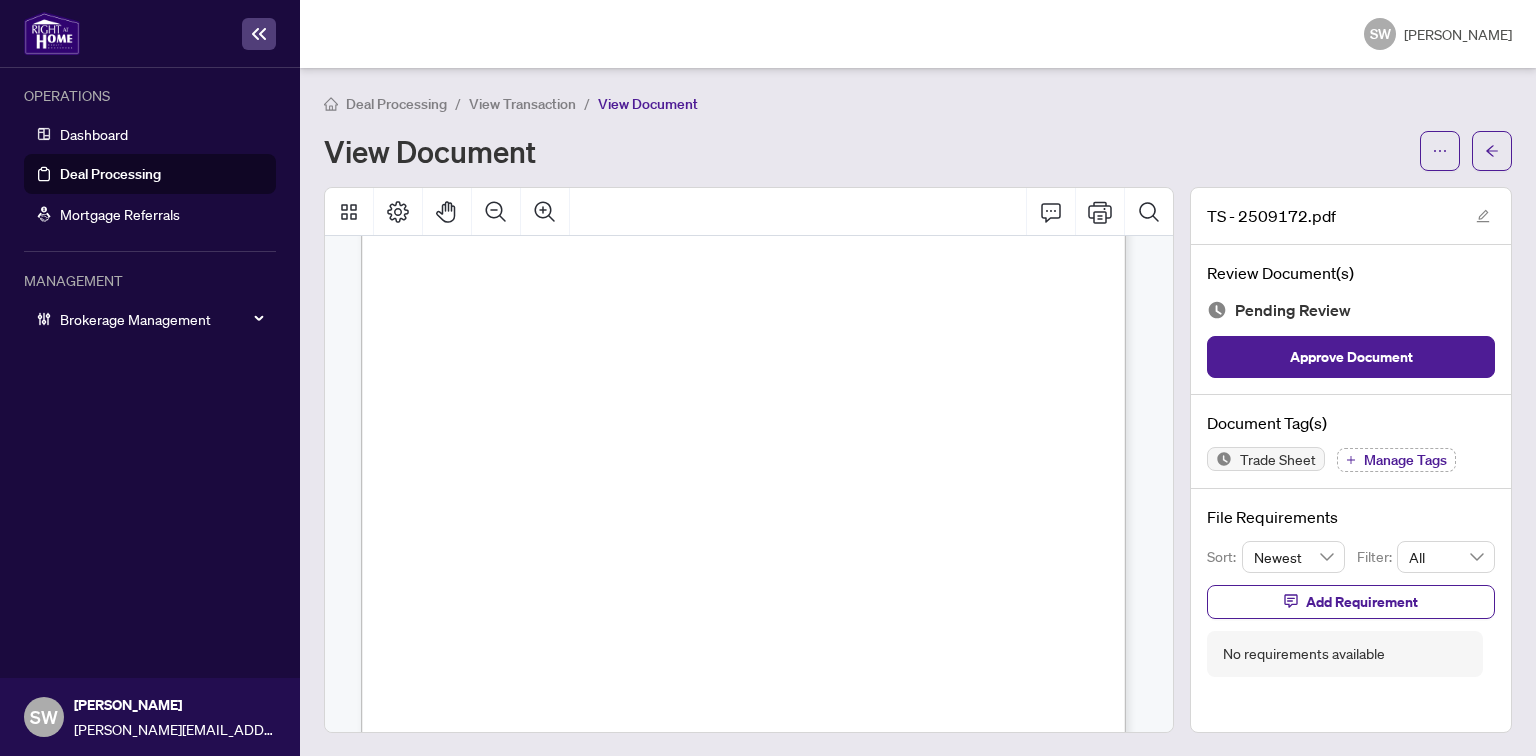 scroll, scrollTop: 80, scrollLeft: 0, axis: vertical 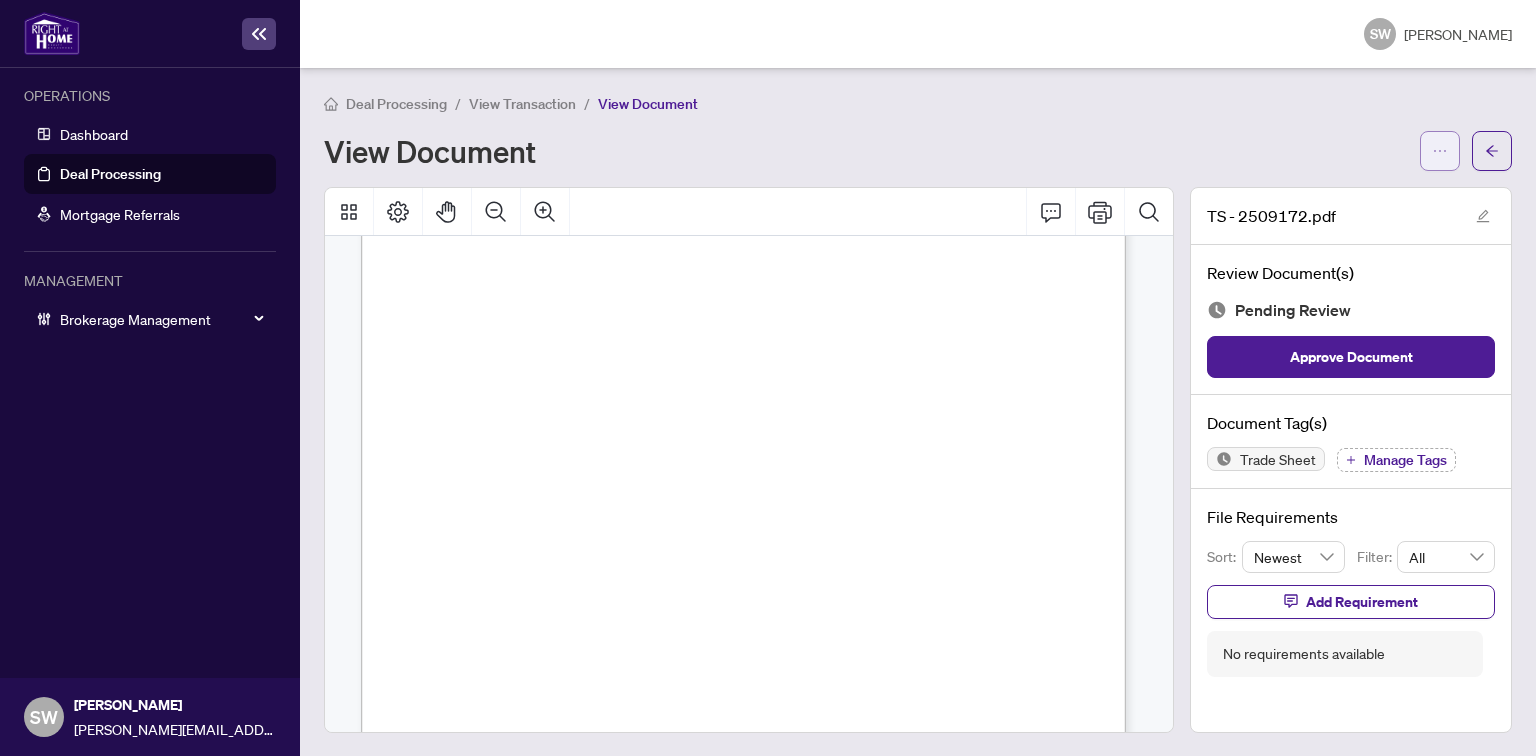 click 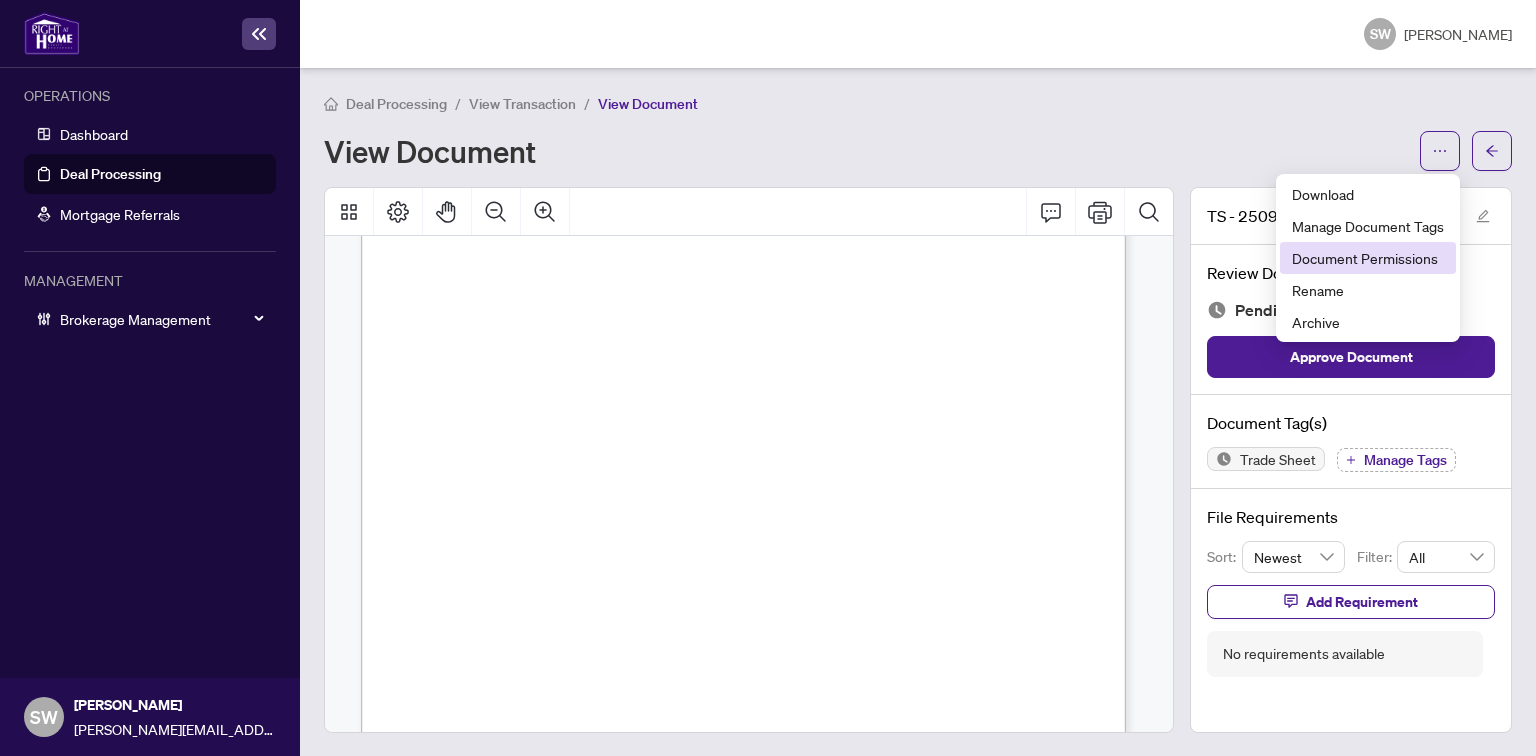 click on "Document Permissions" at bounding box center [1368, 258] 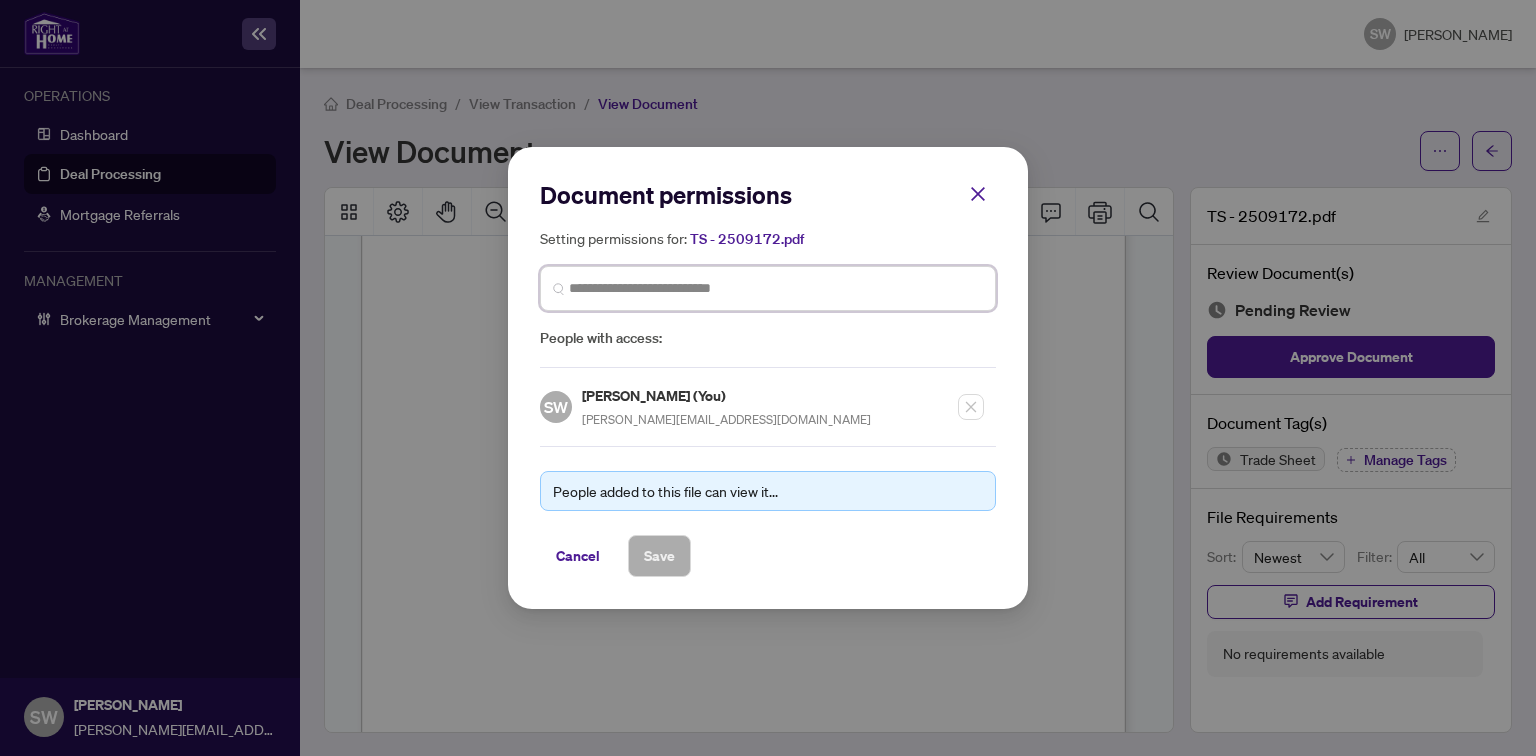 click at bounding box center [776, 288] 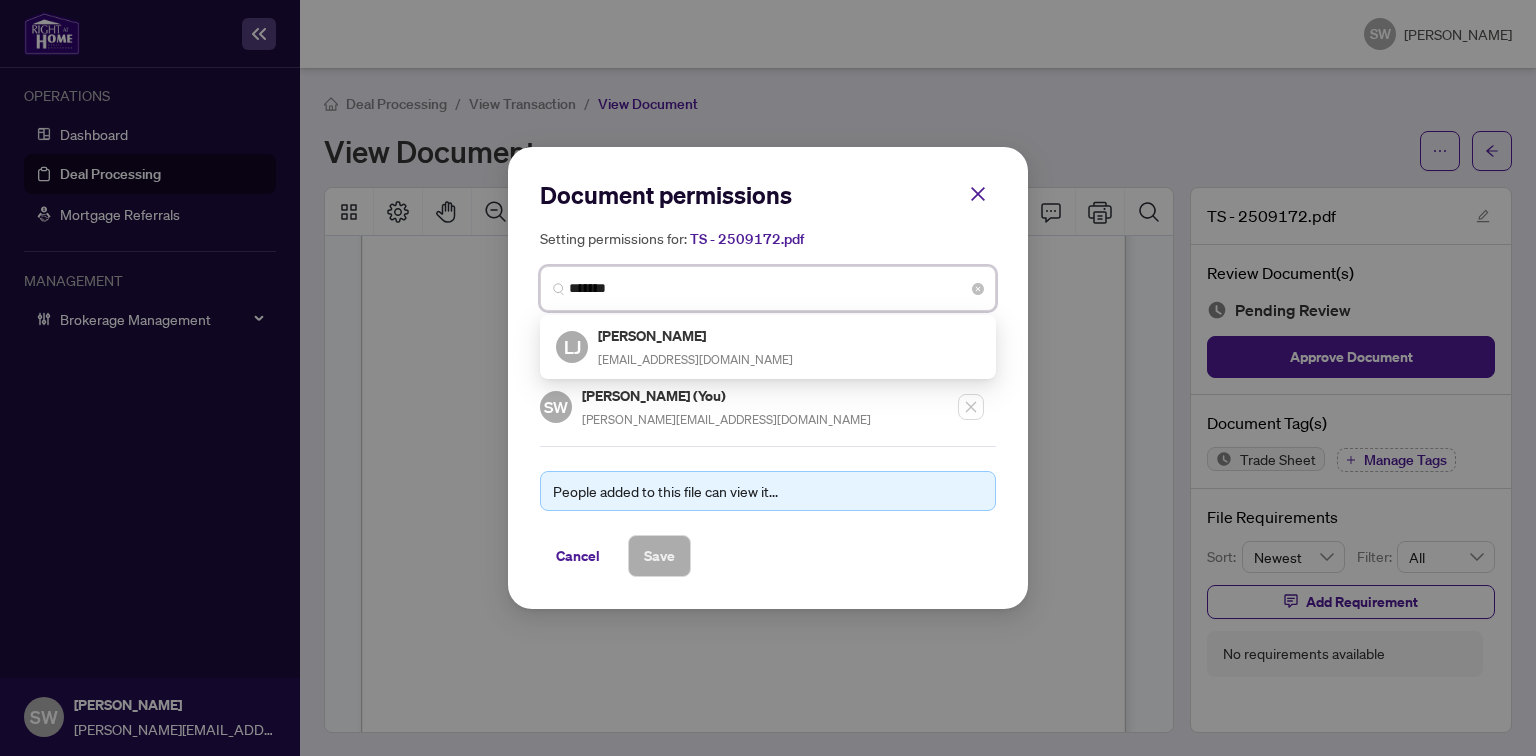 type on "********" 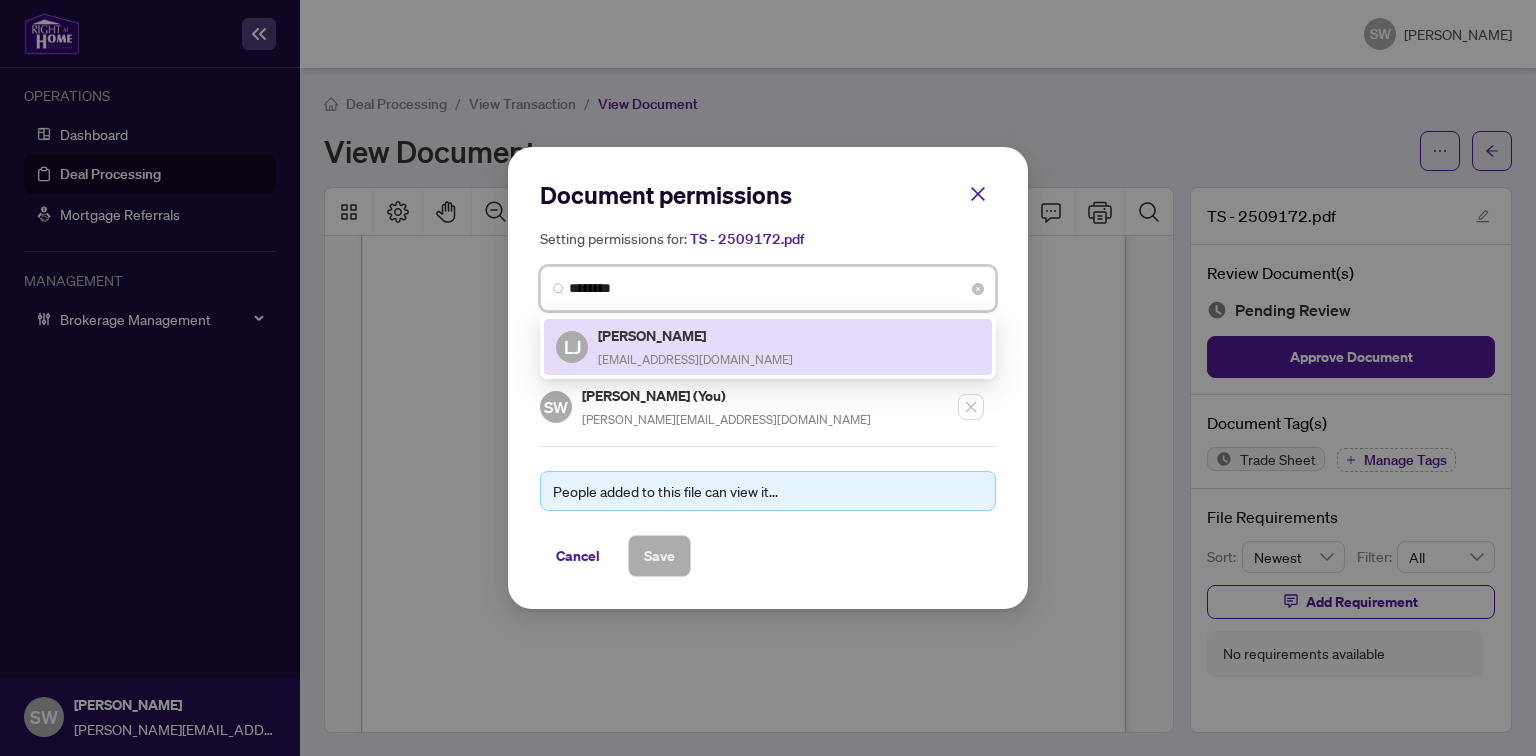 click on "[EMAIL_ADDRESS][DOMAIN_NAME]" at bounding box center [695, 359] 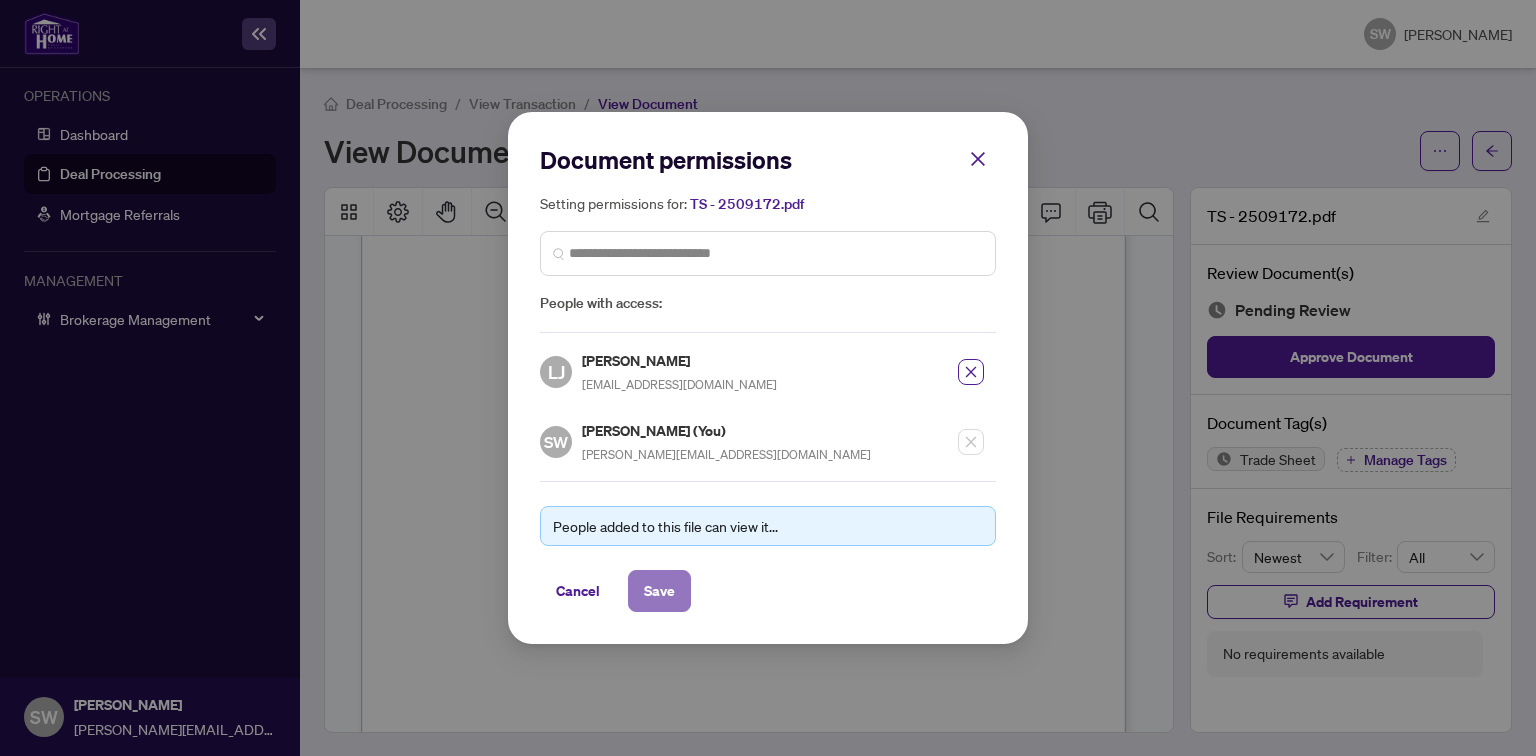 click on "Save" at bounding box center (659, 591) 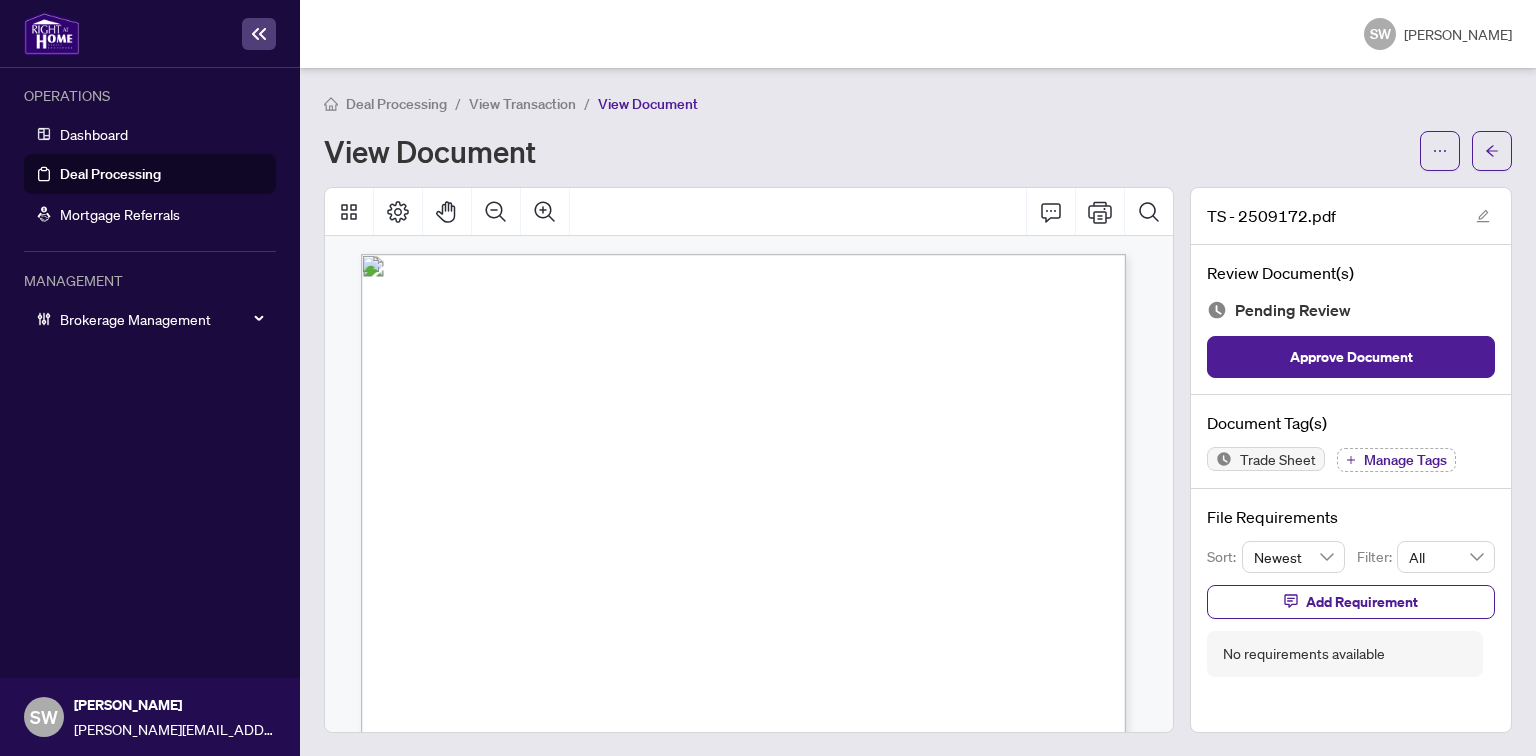 scroll, scrollTop: 0, scrollLeft: 0, axis: both 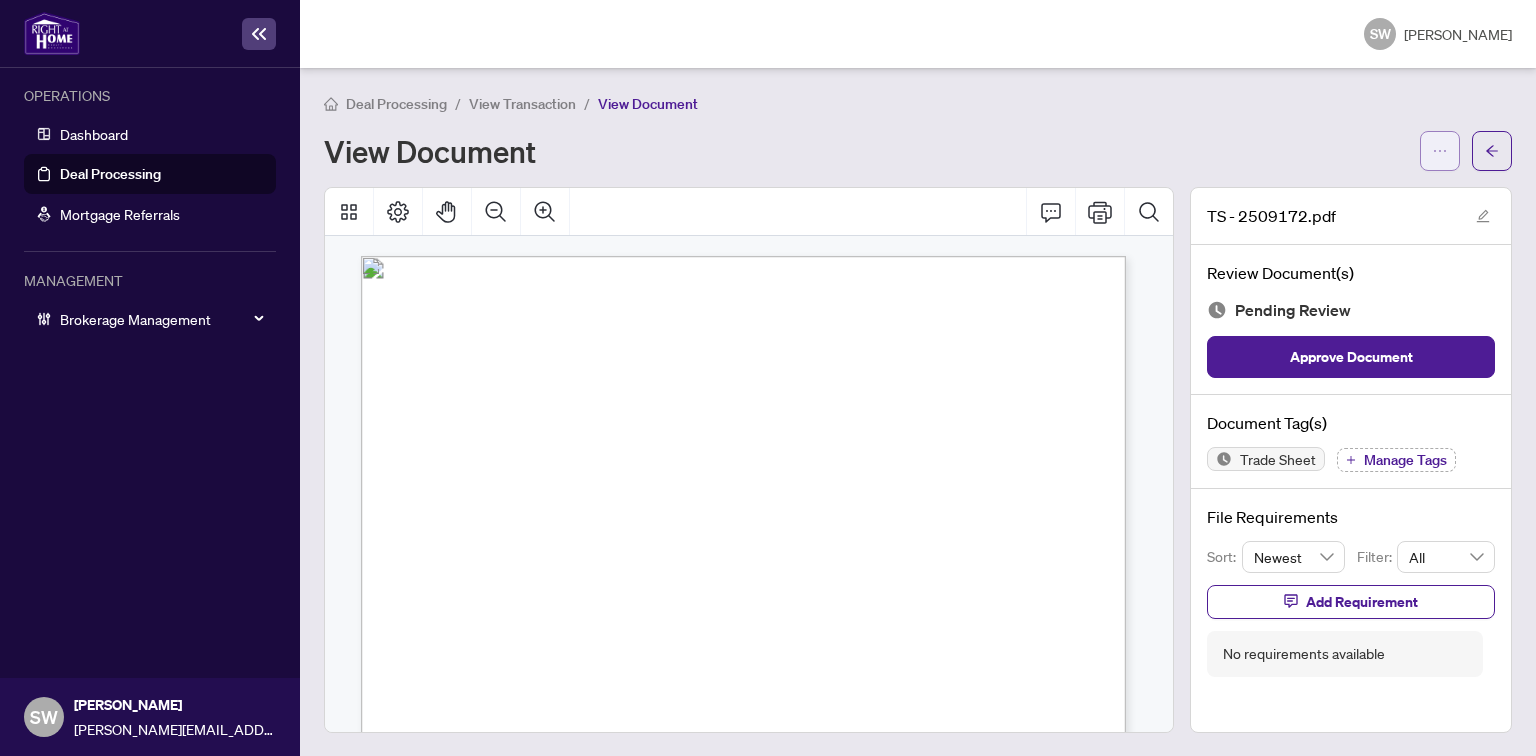 click 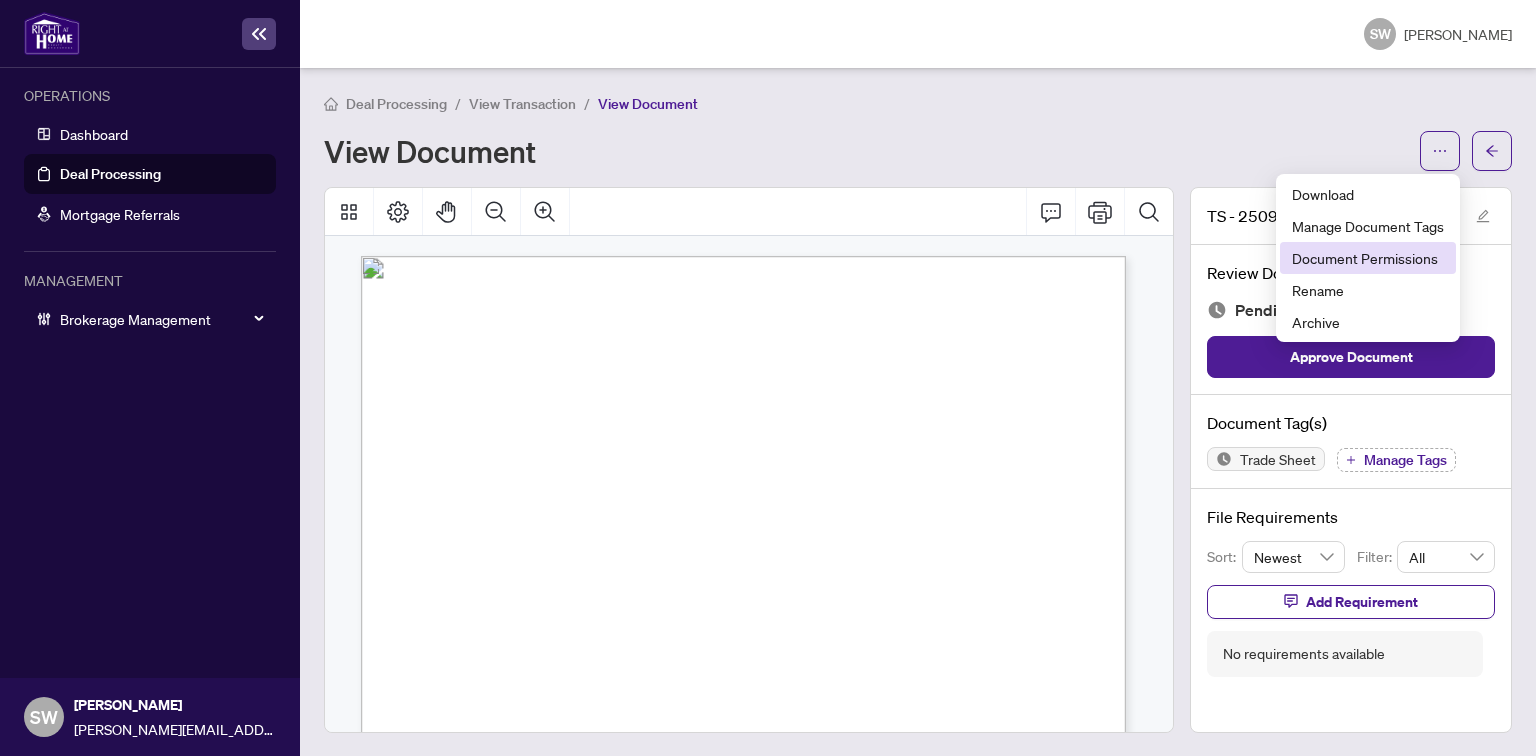 click on "Document Permissions" at bounding box center [1368, 258] 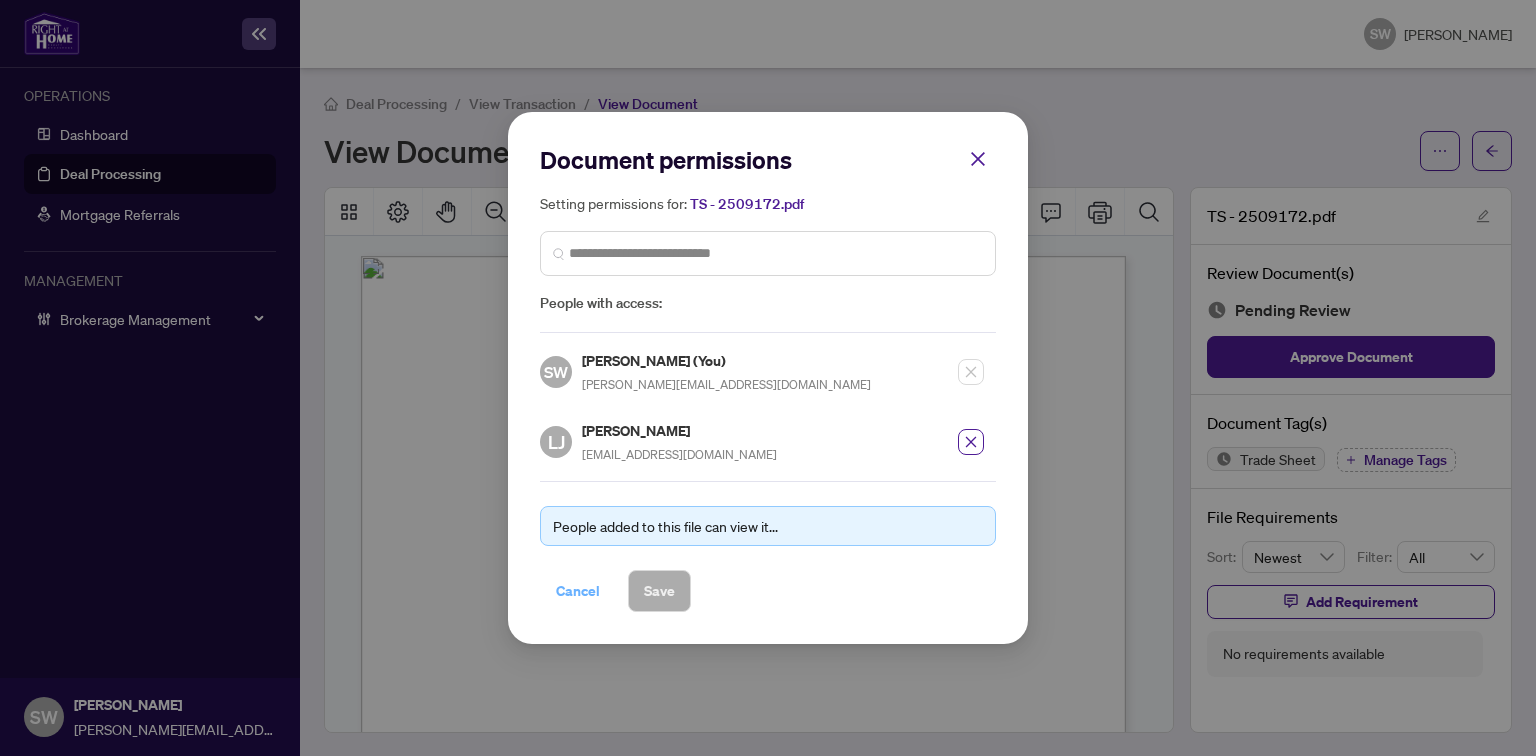 click on "Cancel" at bounding box center (578, 591) 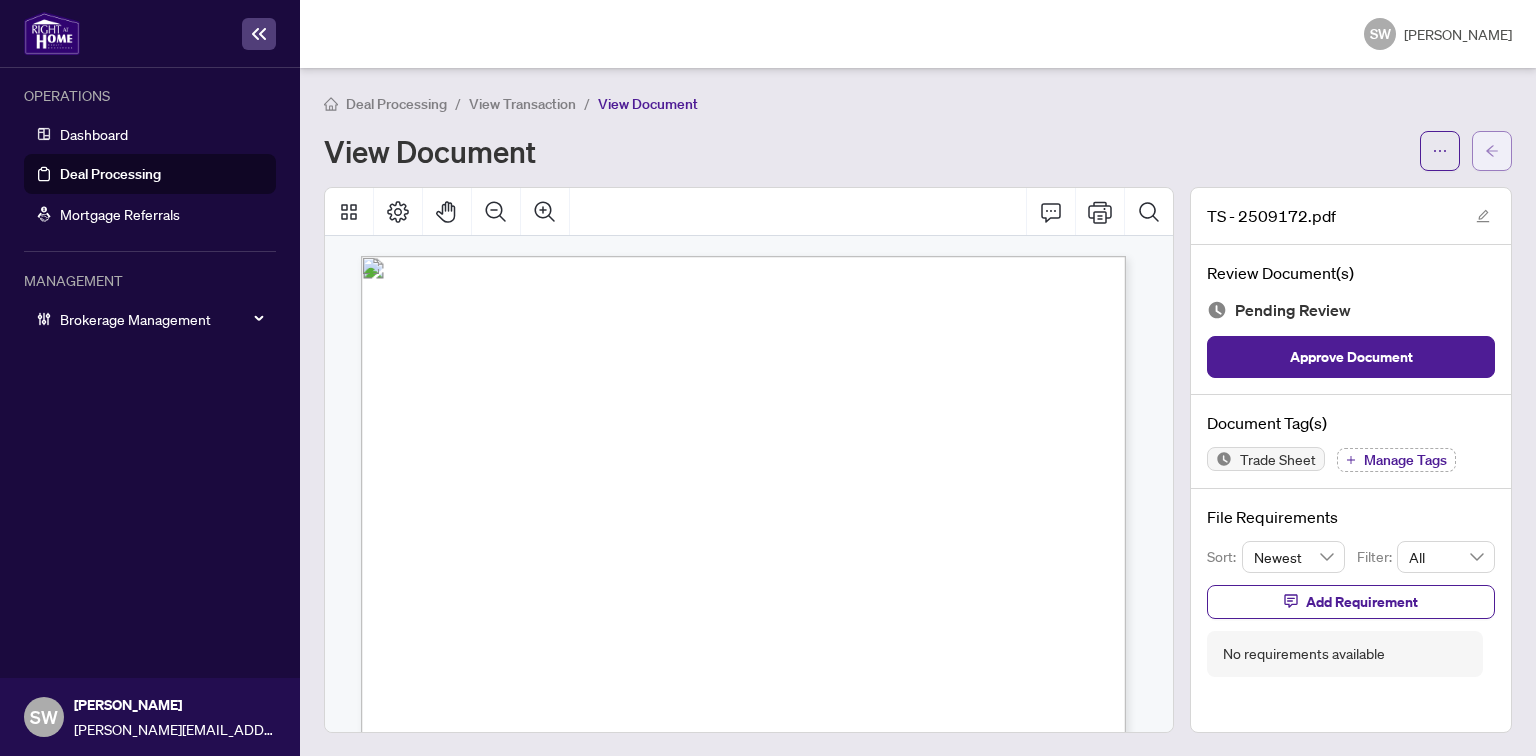 click at bounding box center [1492, 151] 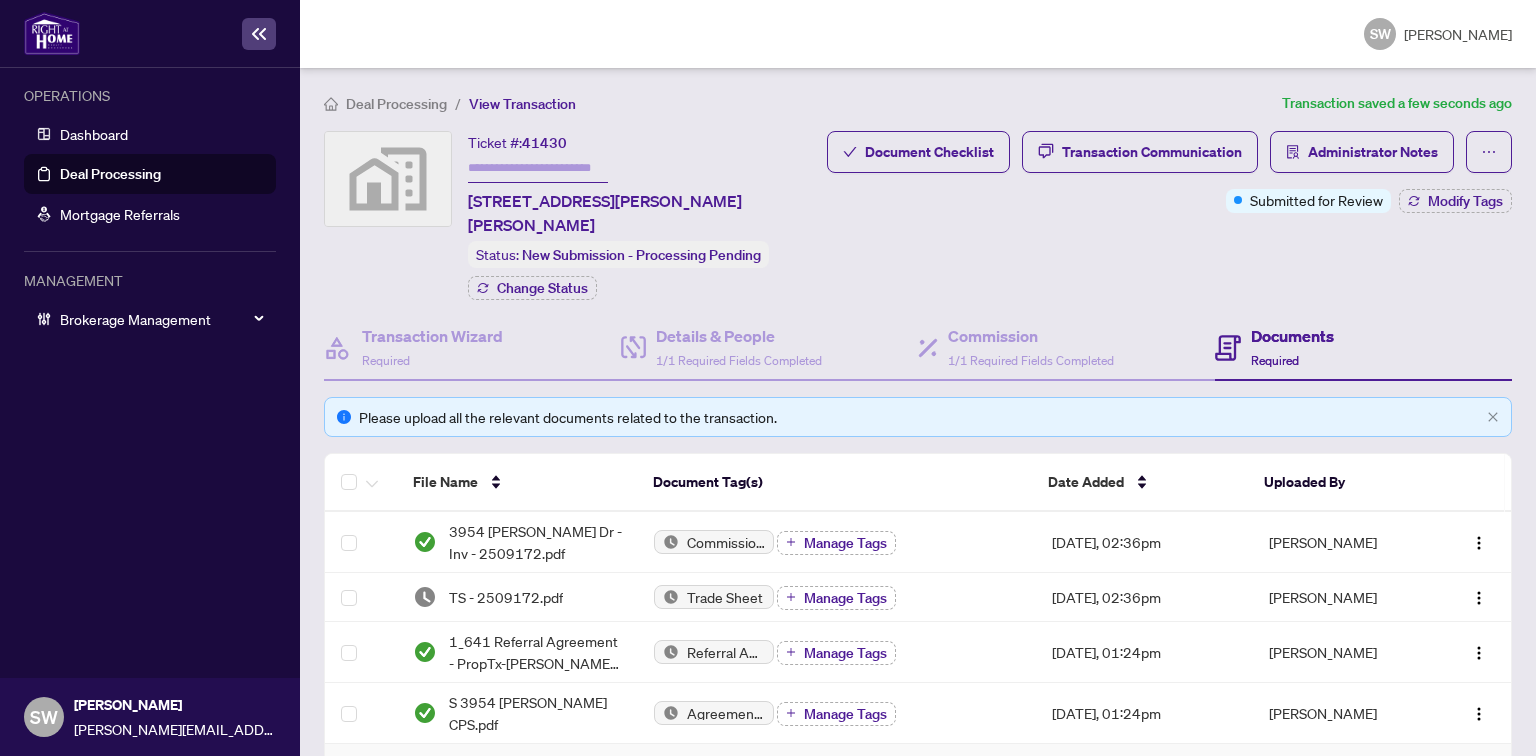 click at bounding box center (538, 168) 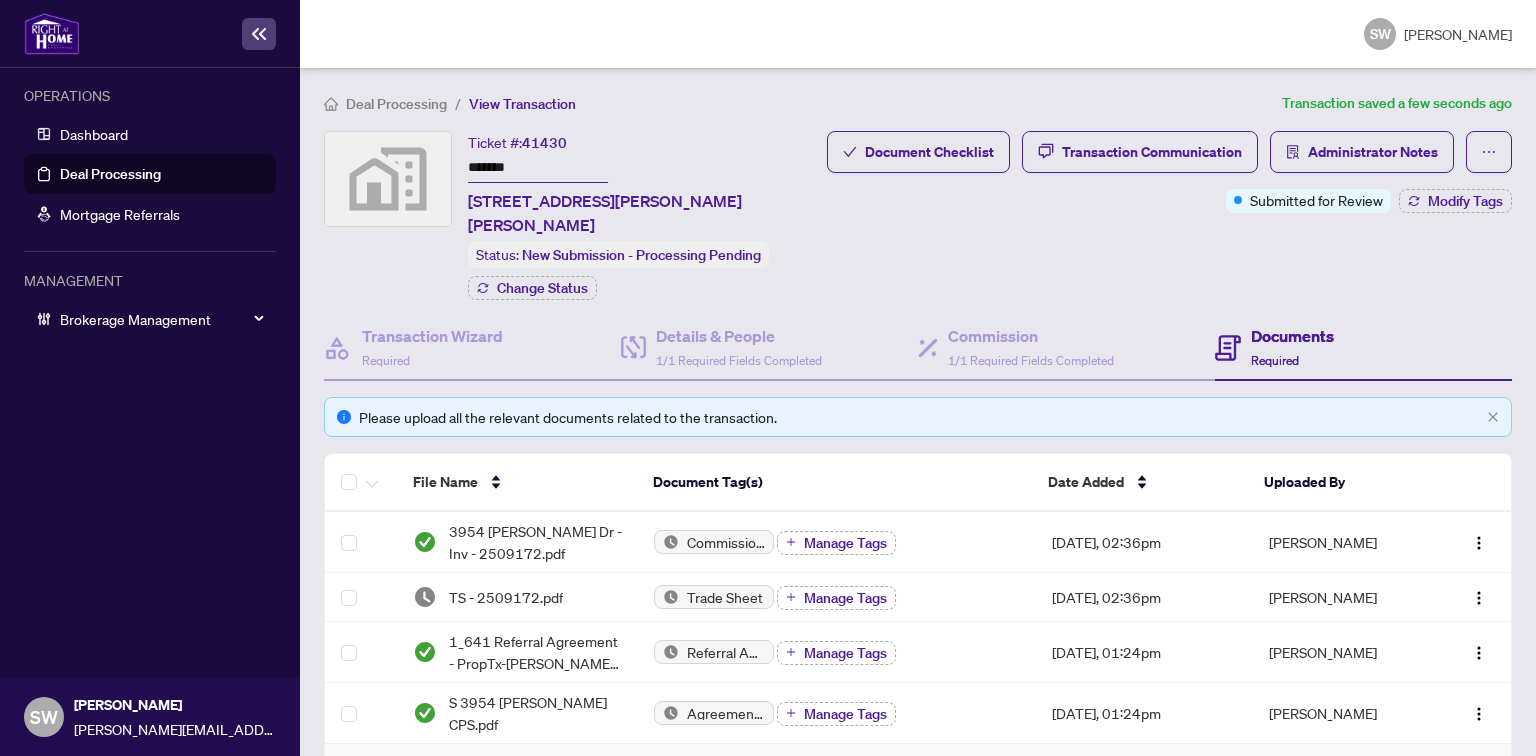 type on "*******" 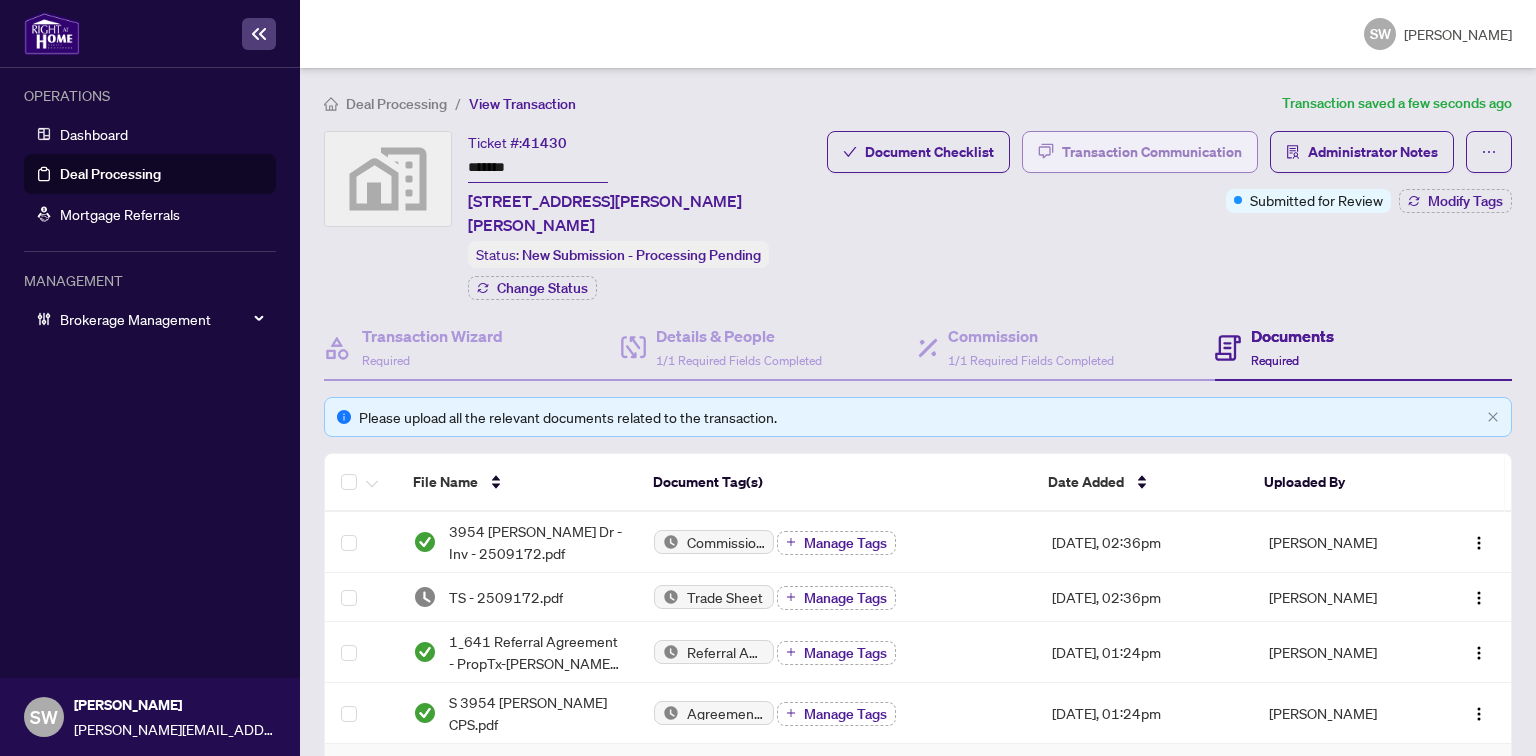 click on "Transaction Communication" at bounding box center (1152, 152) 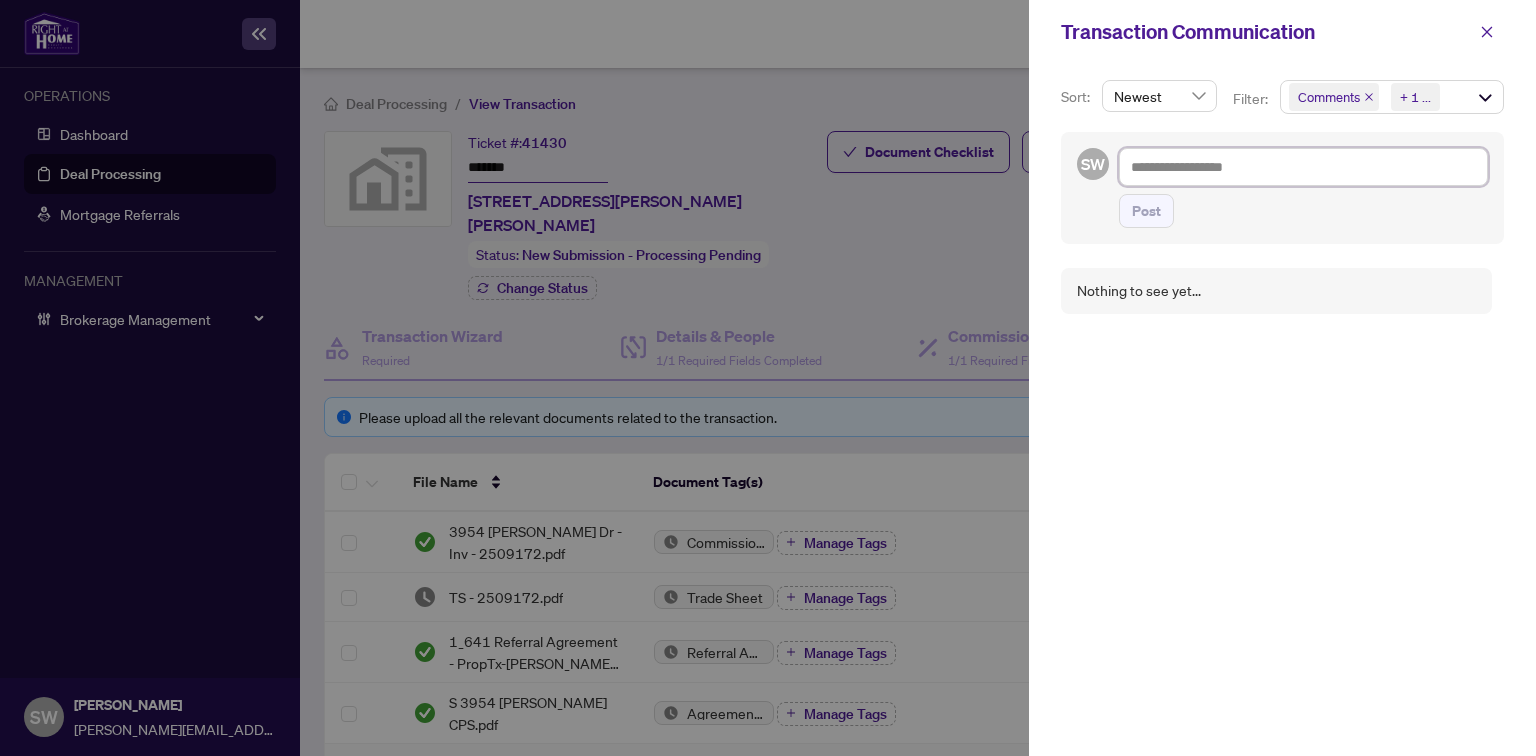 click at bounding box center [1303, 167] 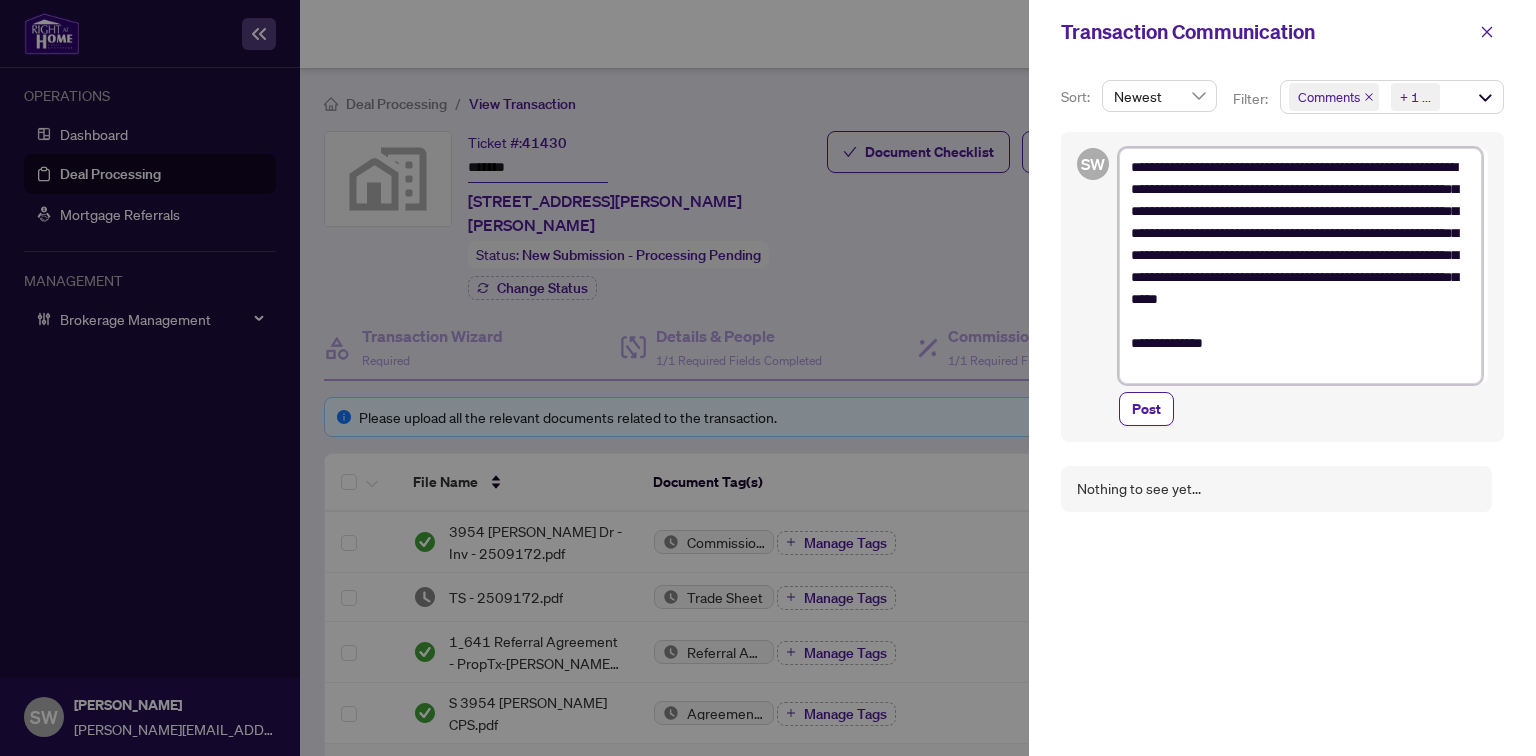 drag, startPoint x: 1309, startPoint y: 166, endPoint x: 1340, endPoint y: 167, distance: 31.016125 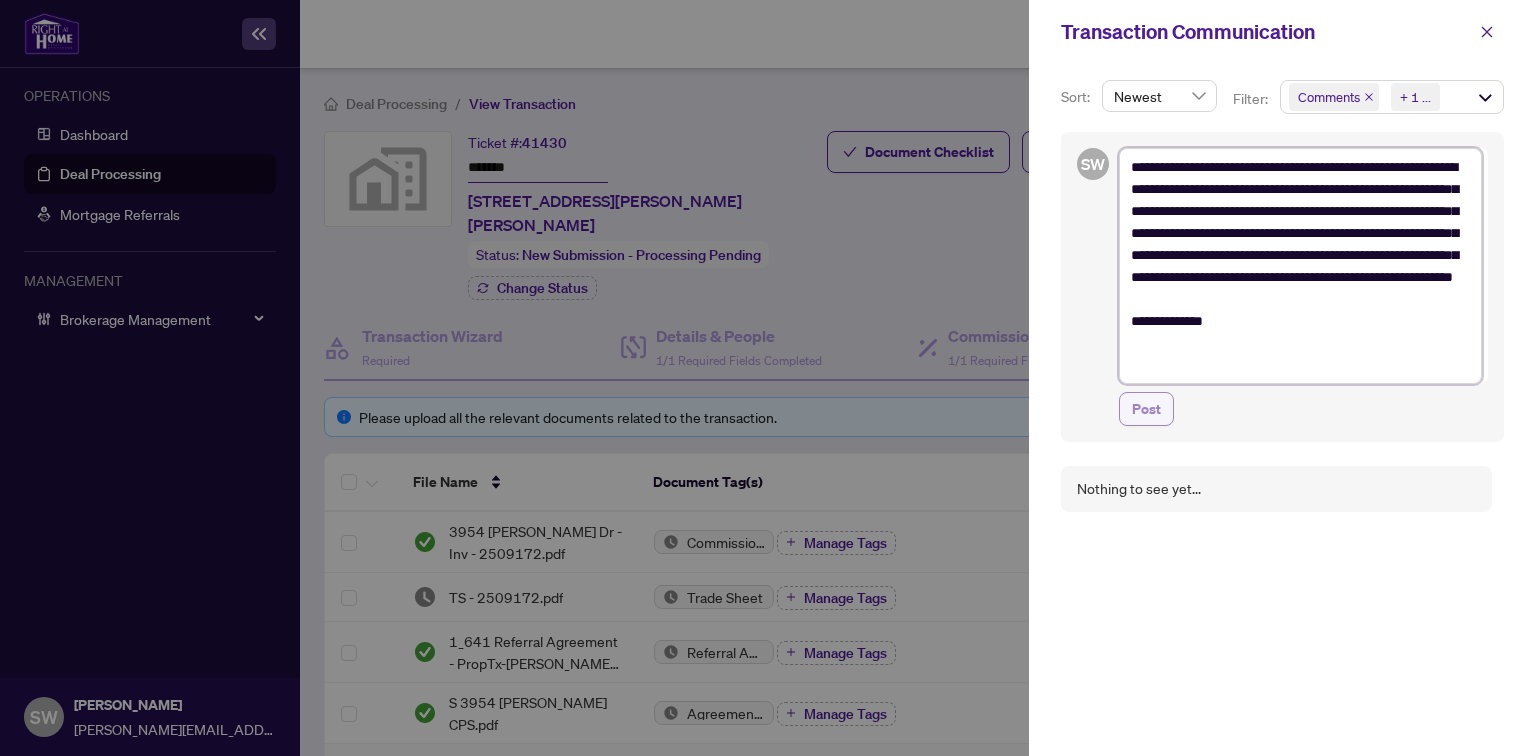 type on "**********" 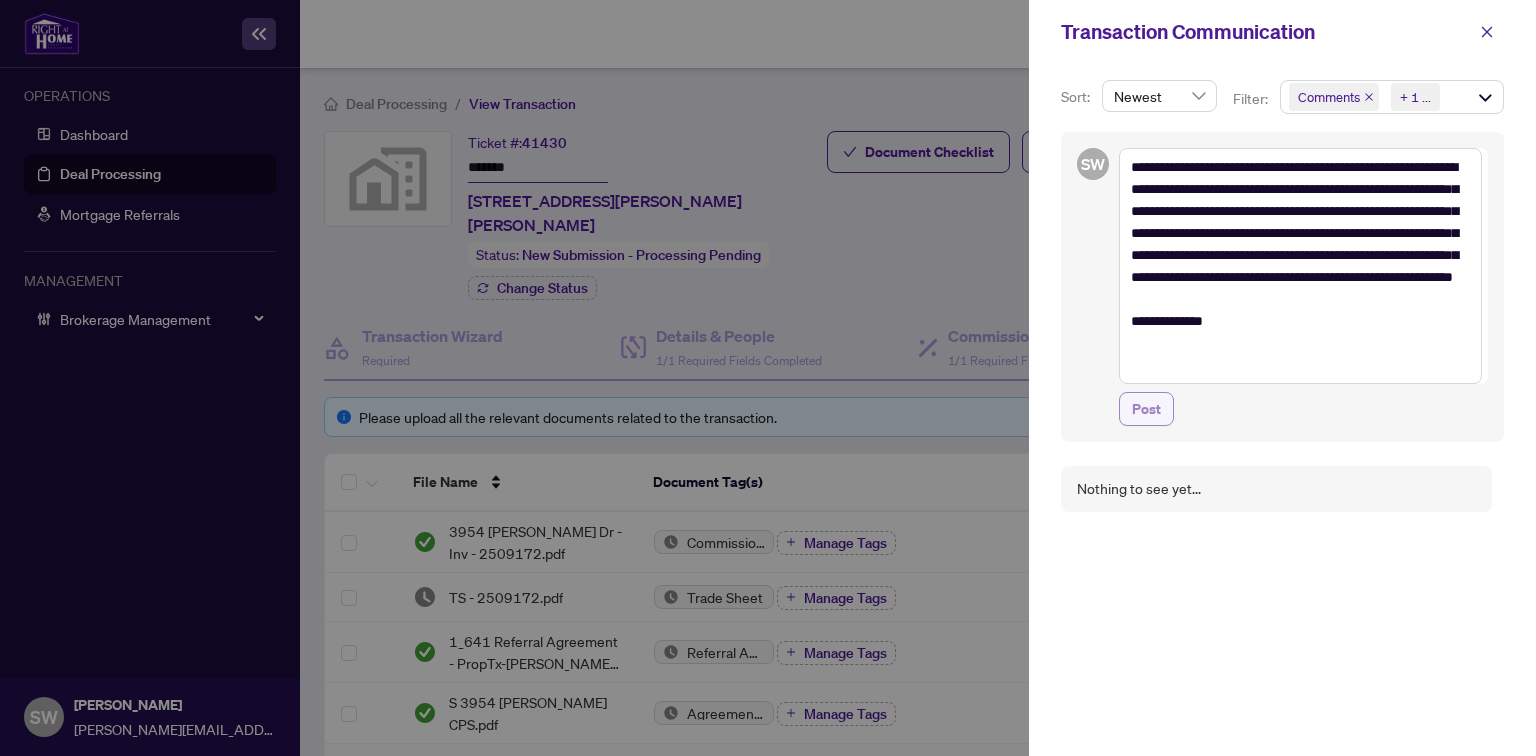 click on "Post" at bounding box center (1146, 409) 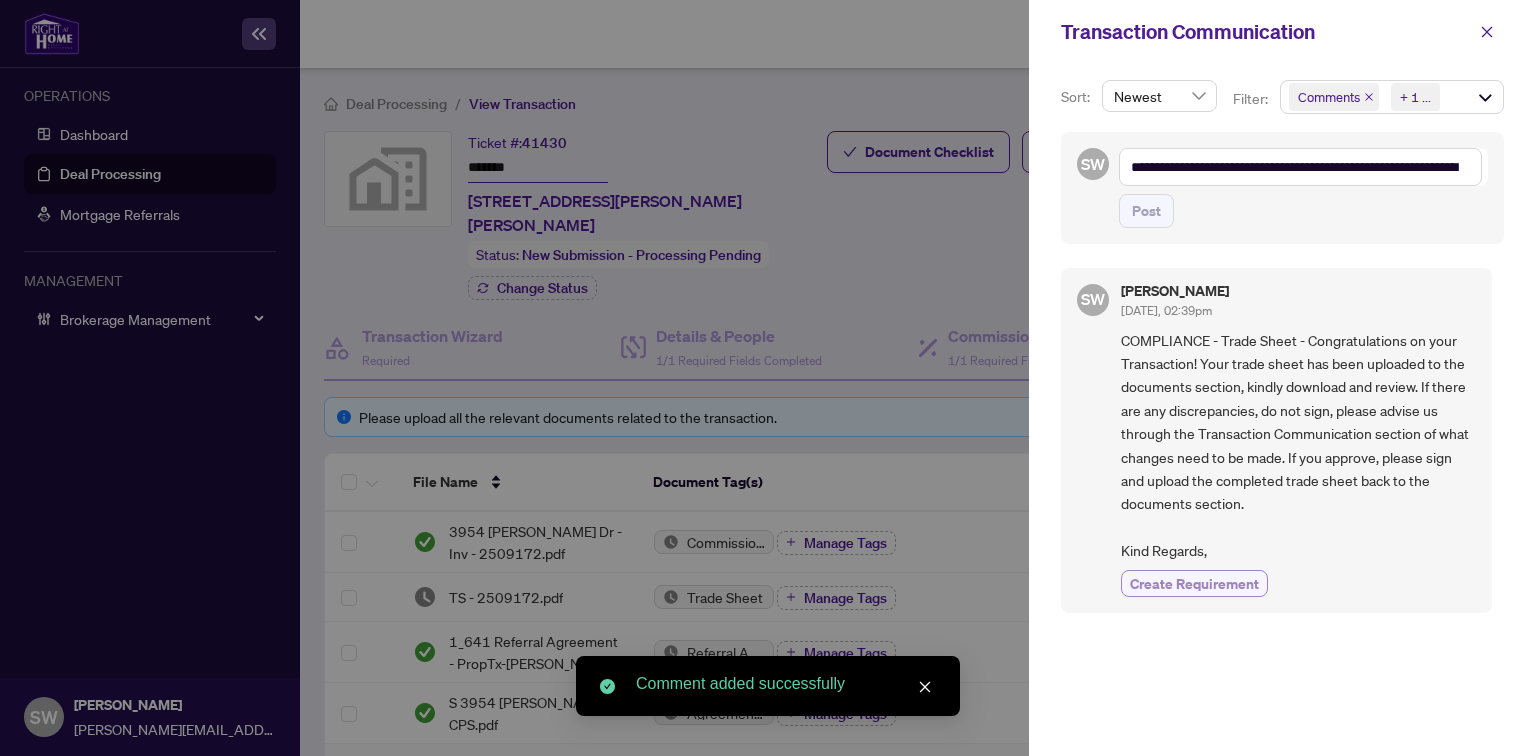 click on "Create Requirement" at bounding box center (1194, 583) 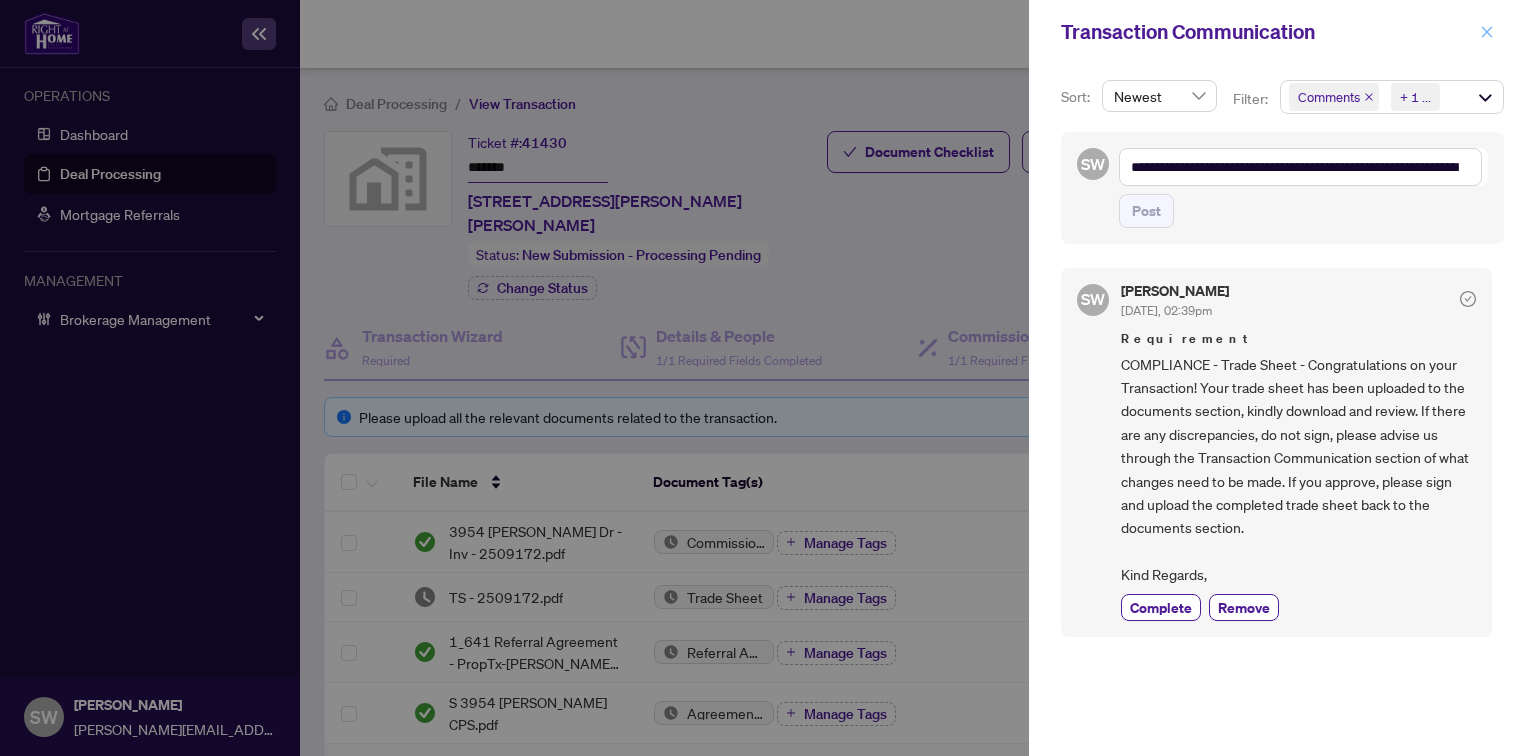 click 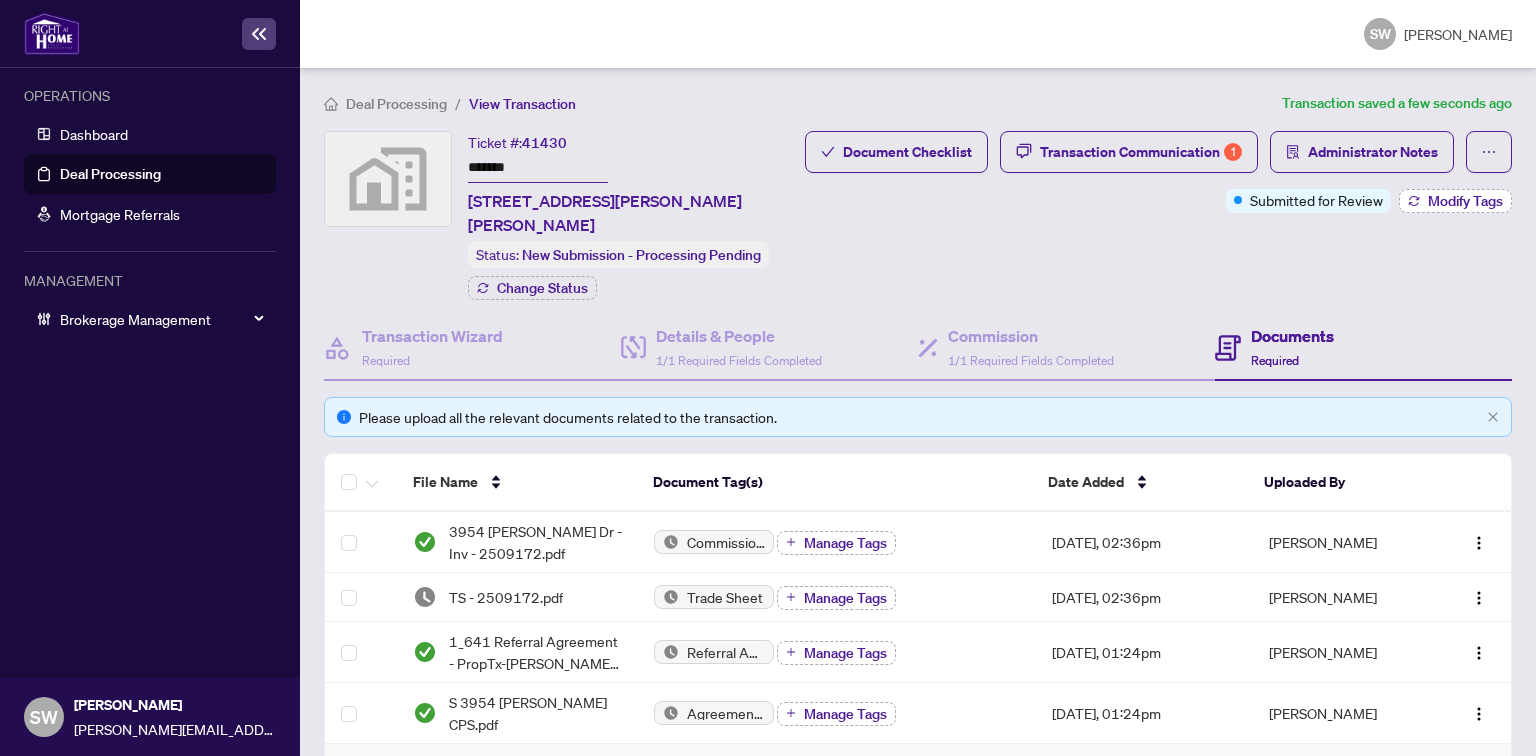 click on "Modify Tags" at bounding box center (1465, 201) 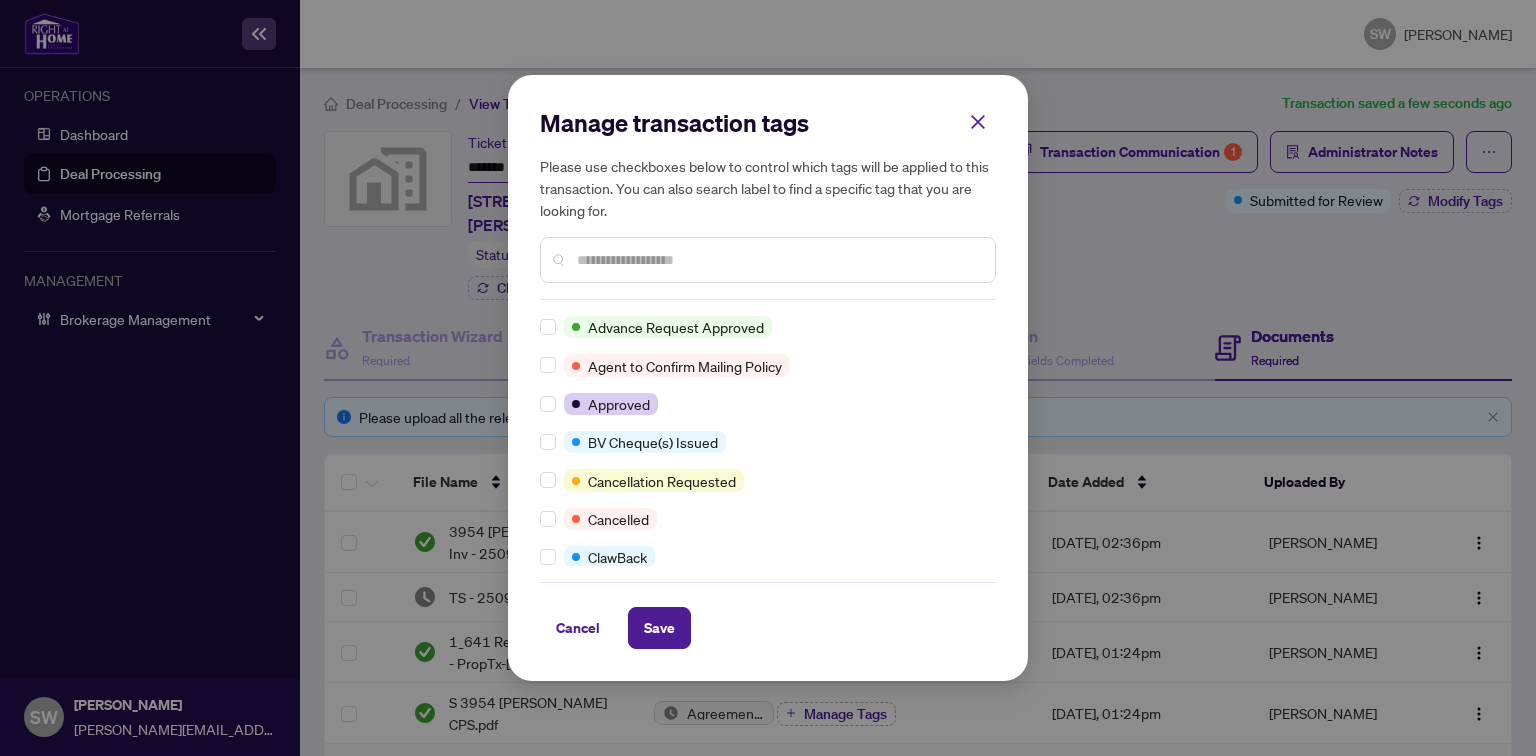 scroll, scrollTop: 0, scrollLeft: 0, axis: both 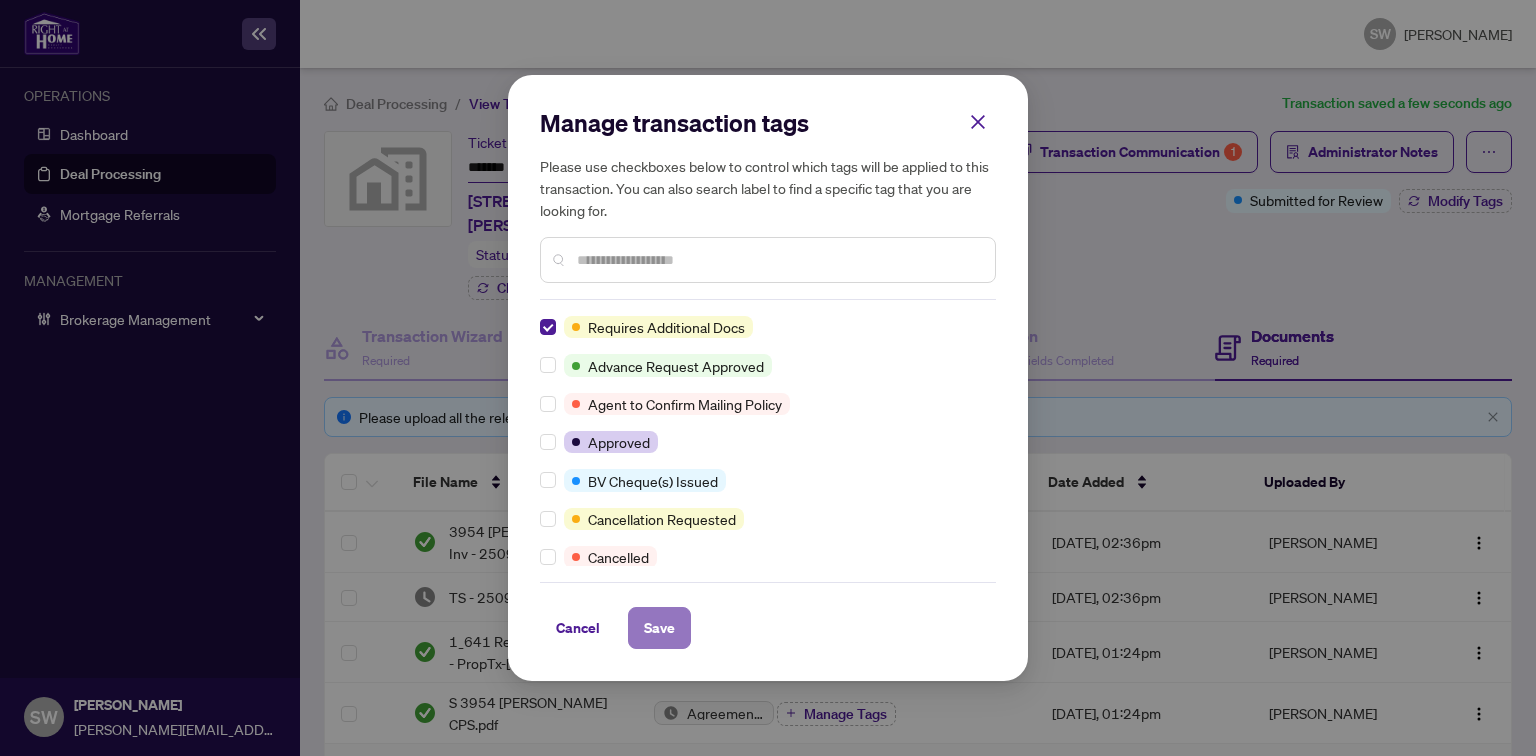 click on "Save" at bounding box center [659, 628] 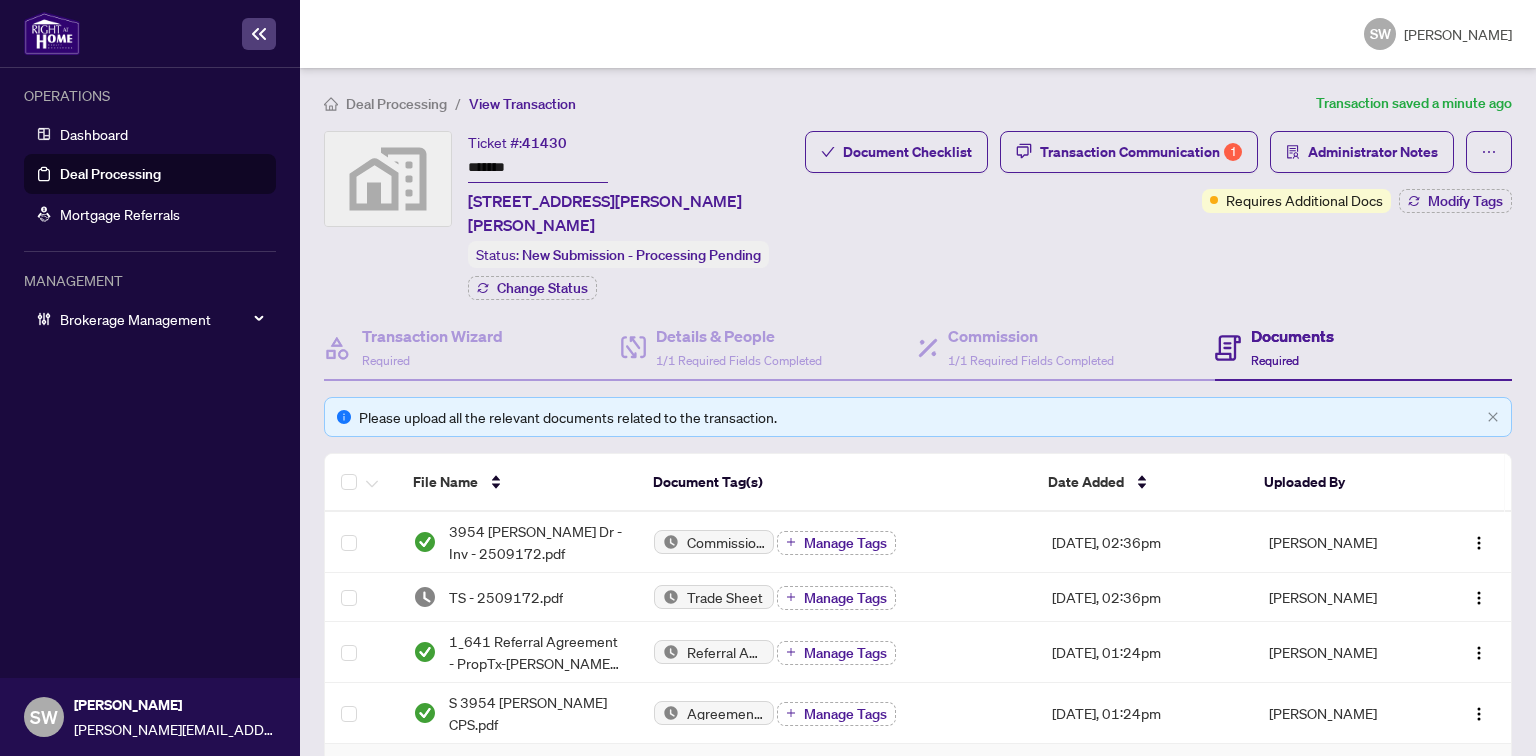 click on "Ticket #:  41430 ******* [STREET_ADDRESS][PERSON_NAME][PERSON_NAME]" at bounding box center [632, 184] 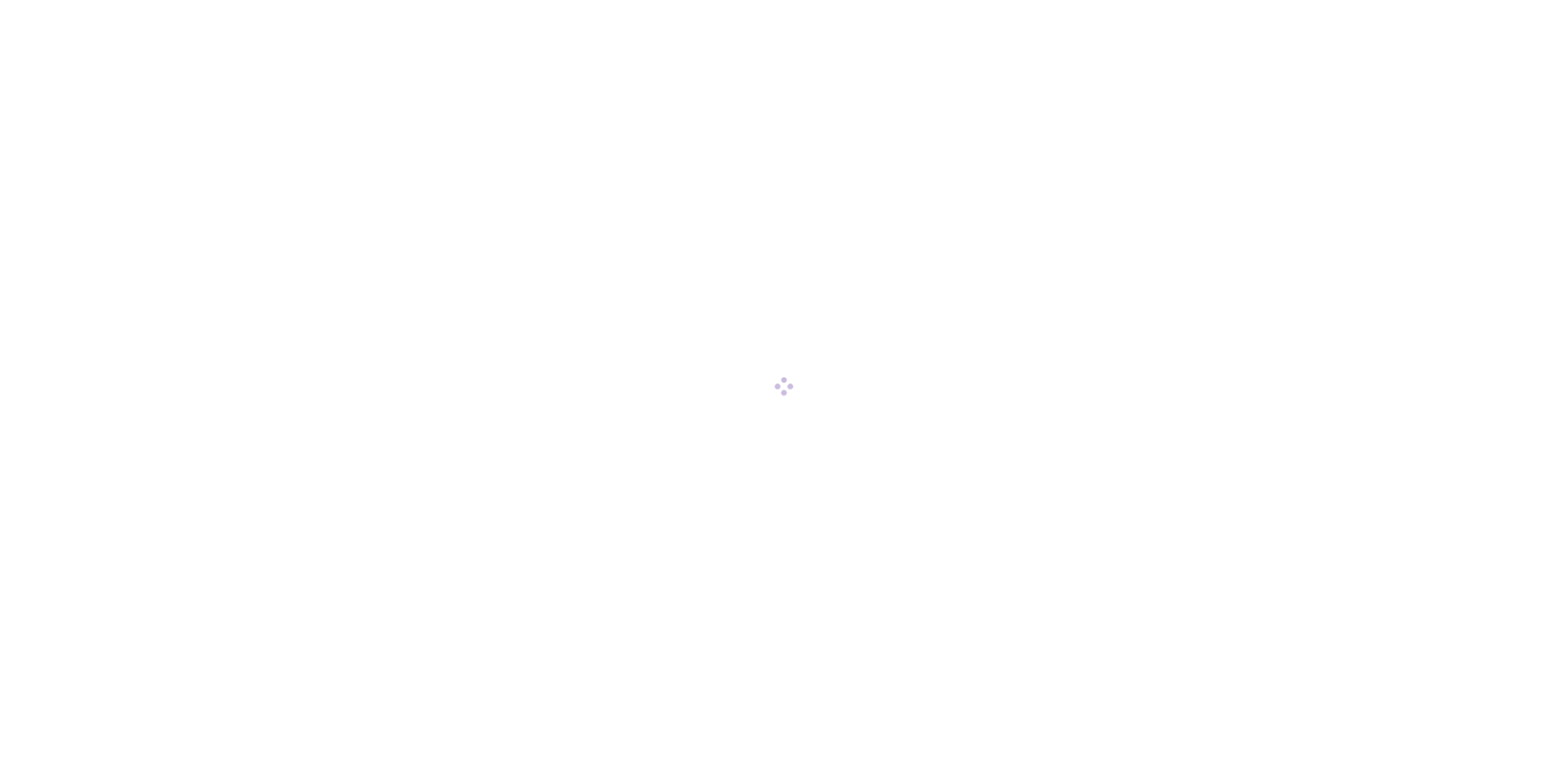 scroll, scrollTop: 0, scrollLeft: 0, axis: both 